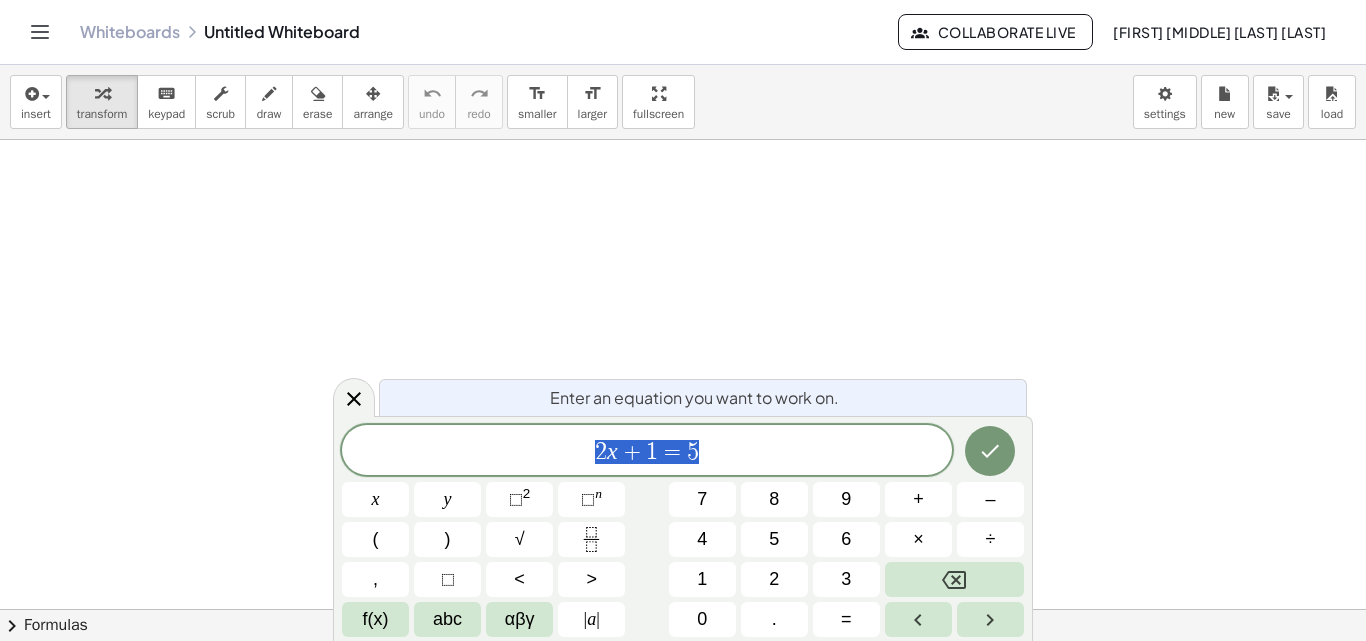 click on "2 x + 1 = 5" at bounding box center (647, 452) 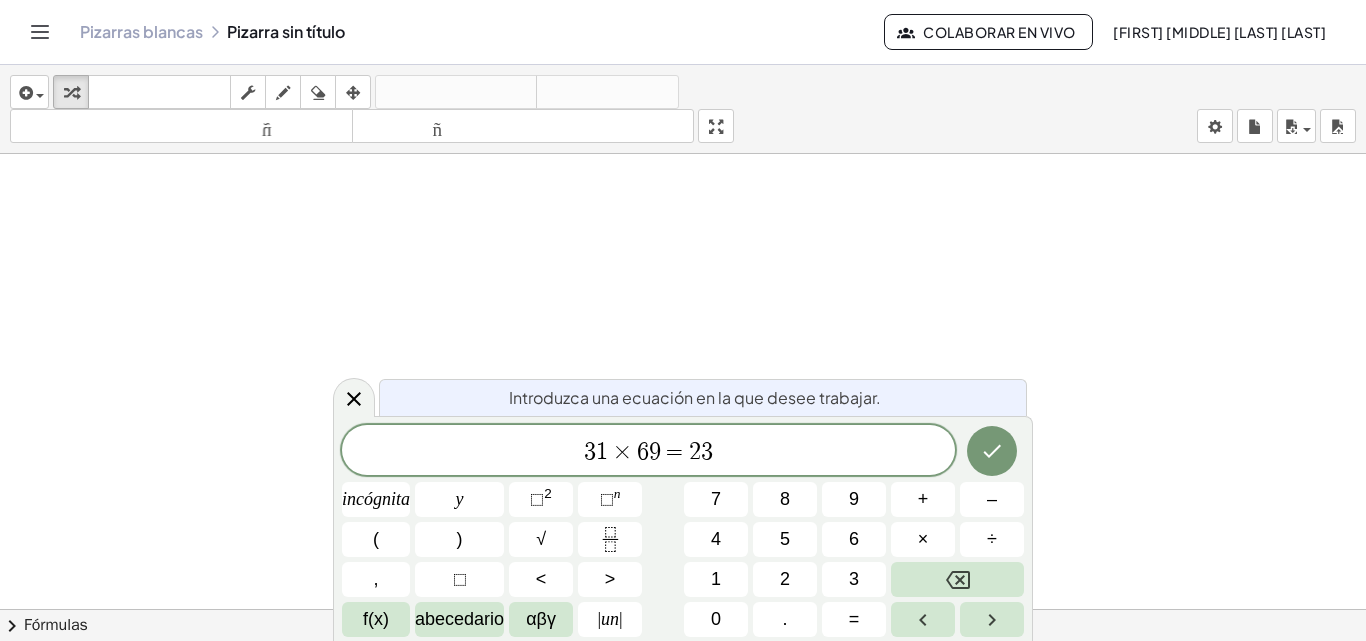 click on "1" at bounding box center (602, 452) 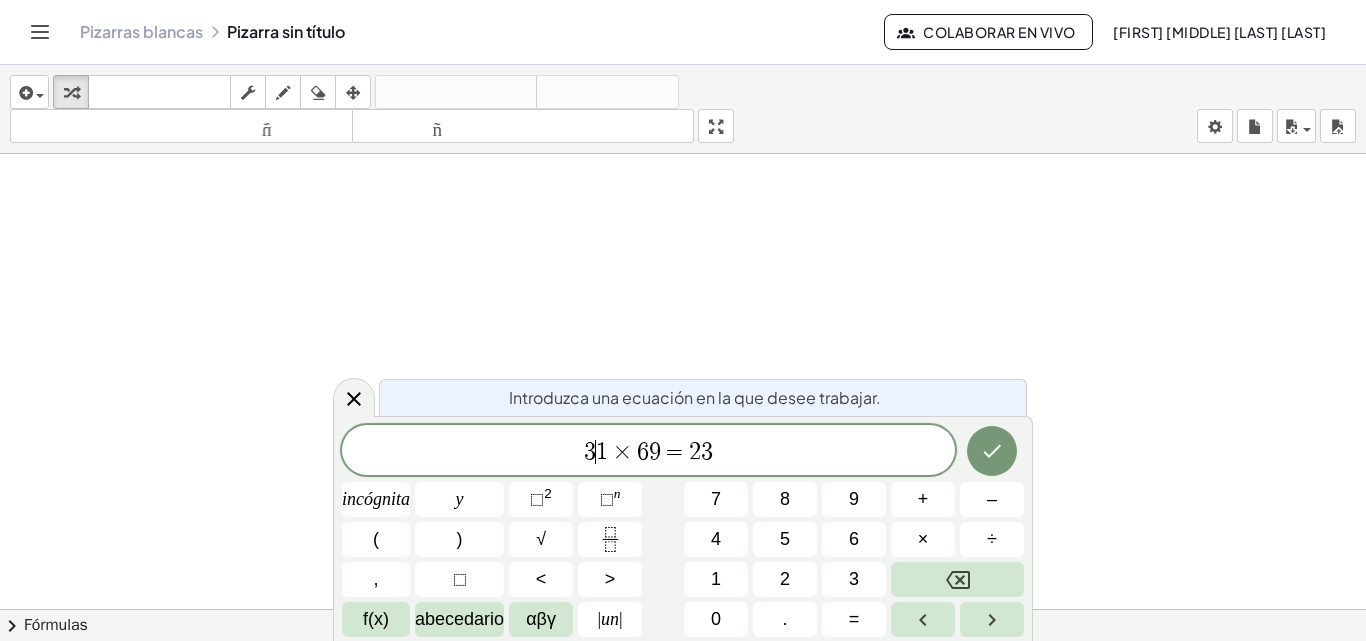 click on "×" at bounding box center [622, 452] 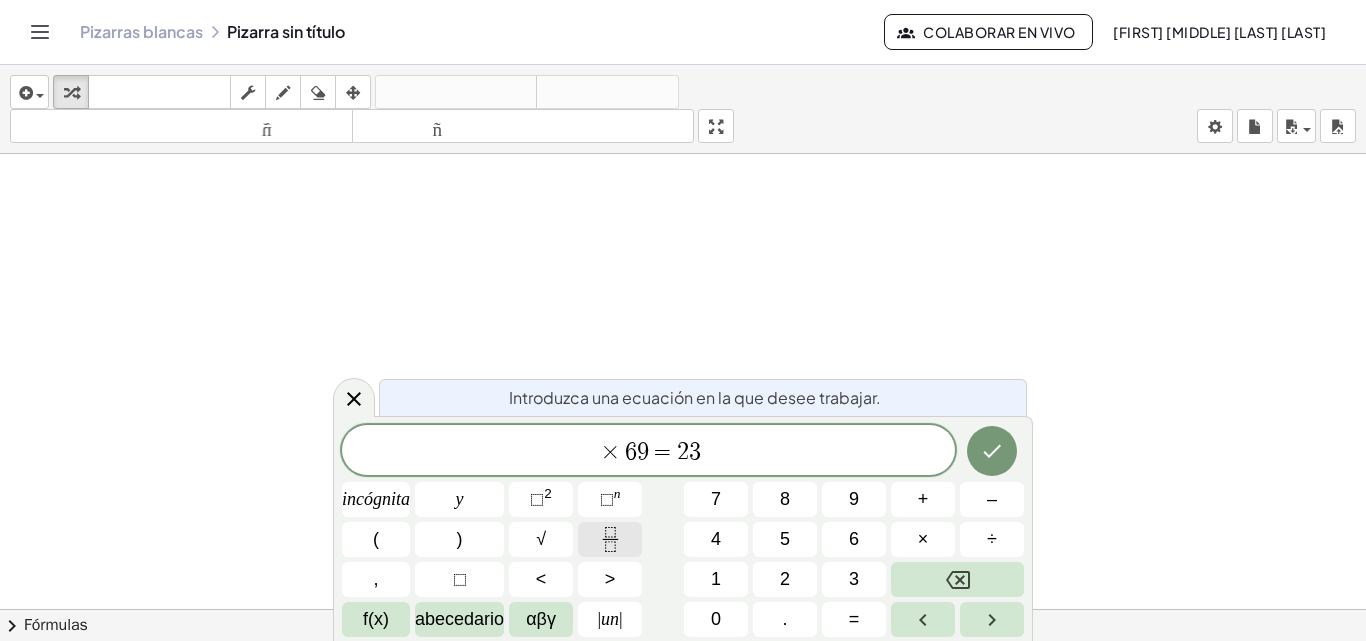 click 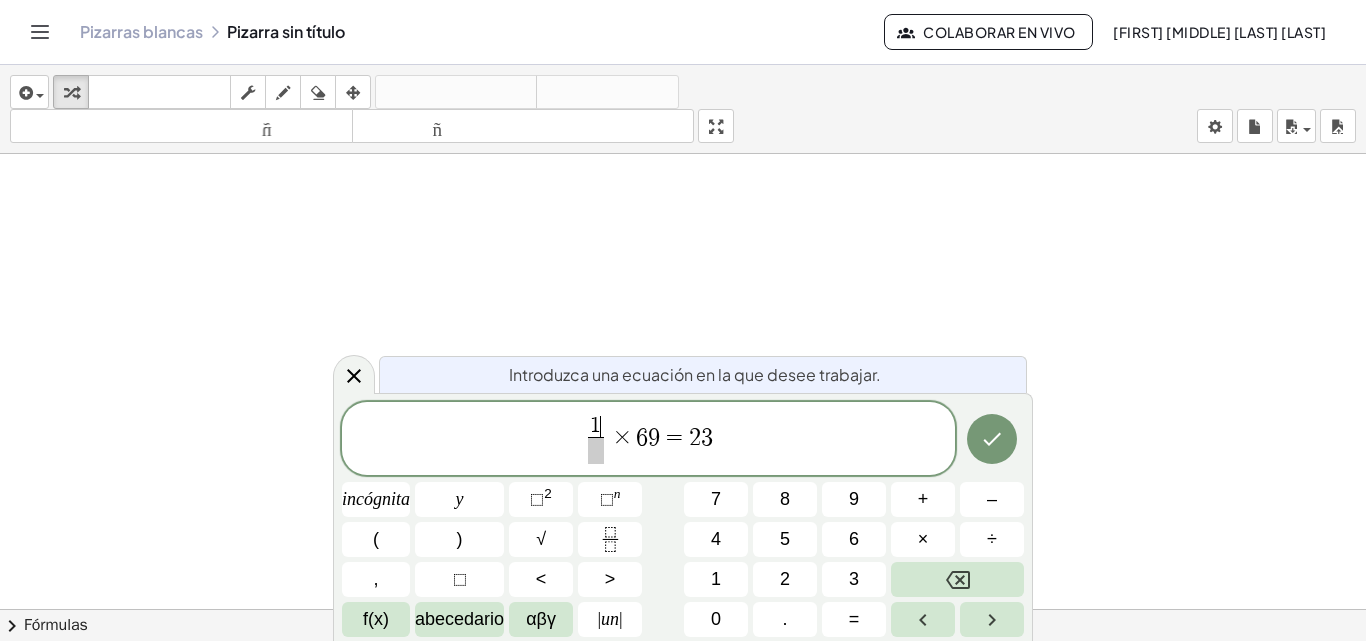 click at bounding box center (595, 450) 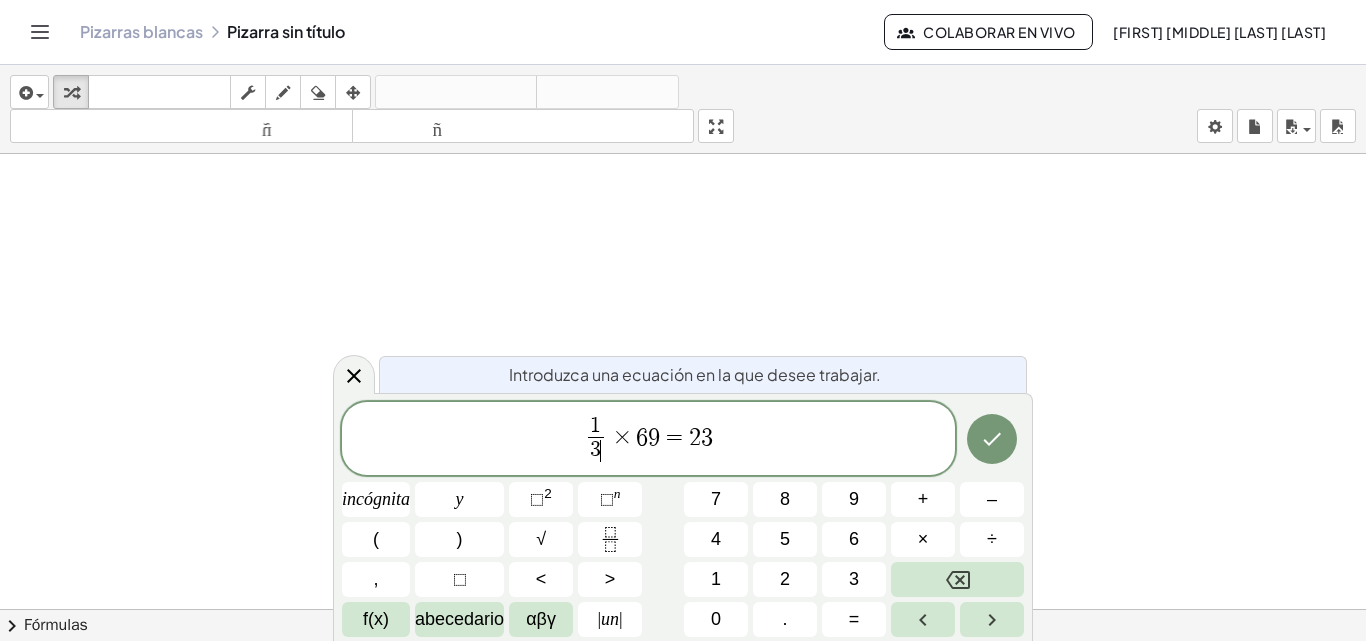 click on "1 3 ​ ​ × 6 9 = 2 3" at bounding box center [648, 440] 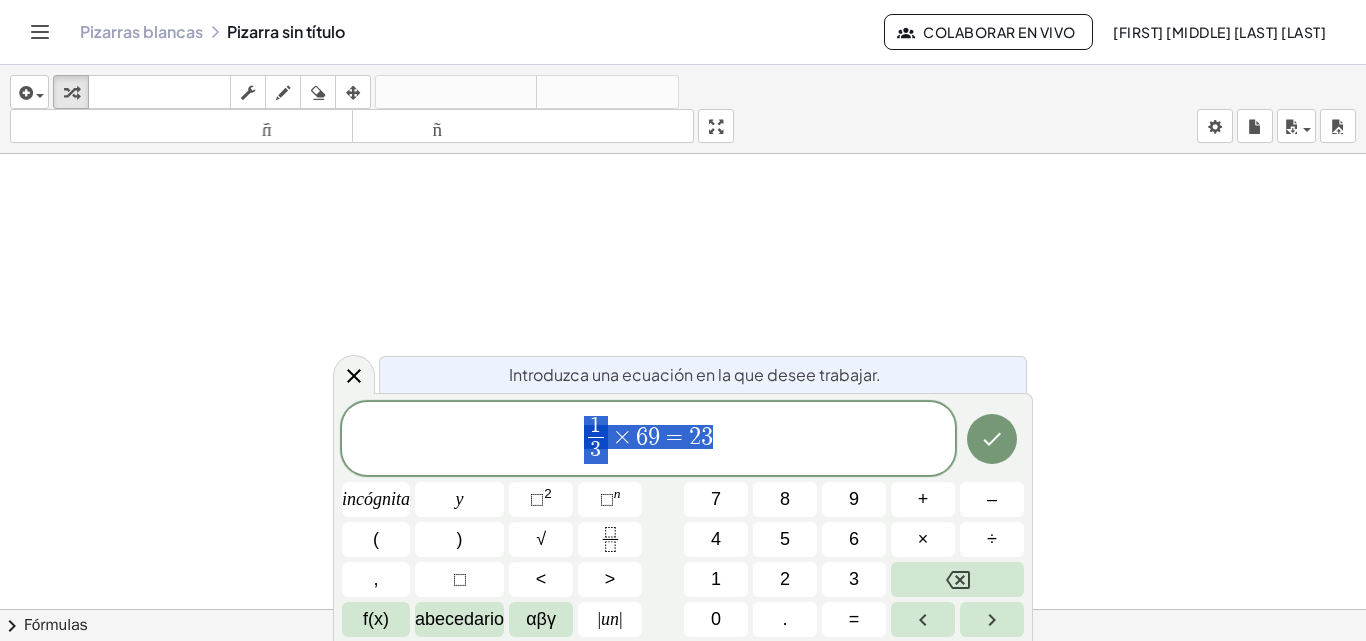 drag, startPoint x: 778, startPoint y: 432, endPoint x: 597, endPoint y: 452, distance: 182.10162 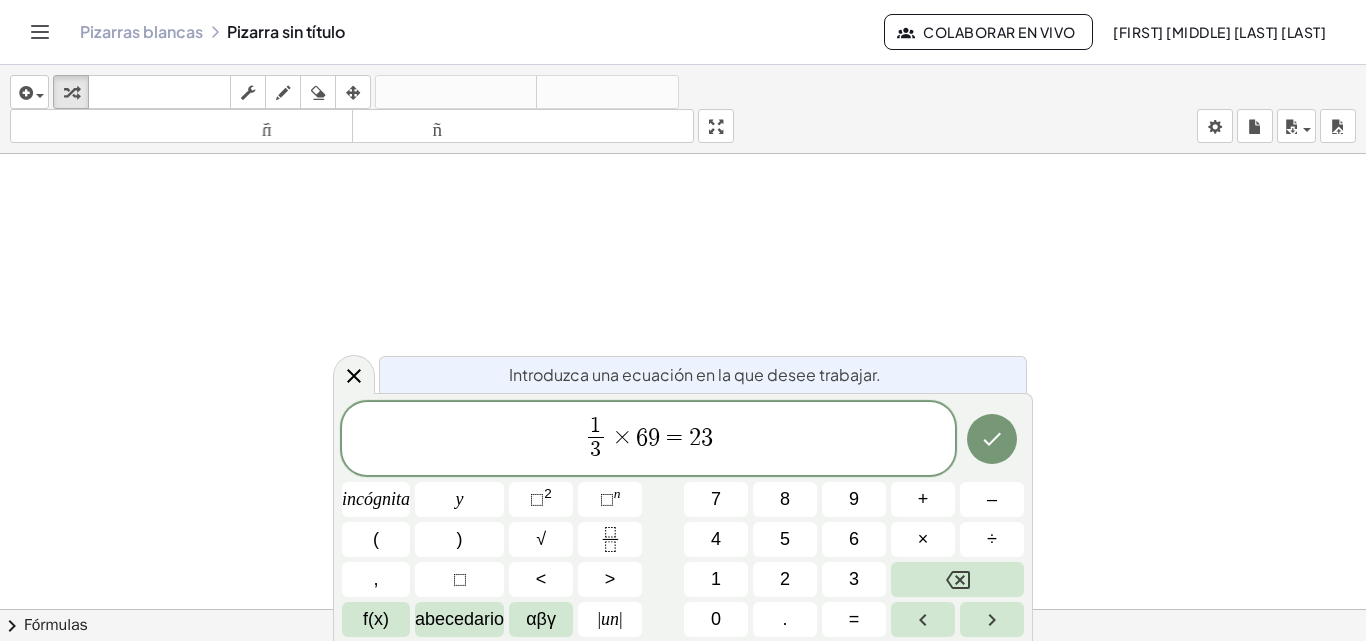 drag, startPoint x: 597, startPoint y: 452, endPoint x: 990, endPoint y: 441, distance: 393.1539 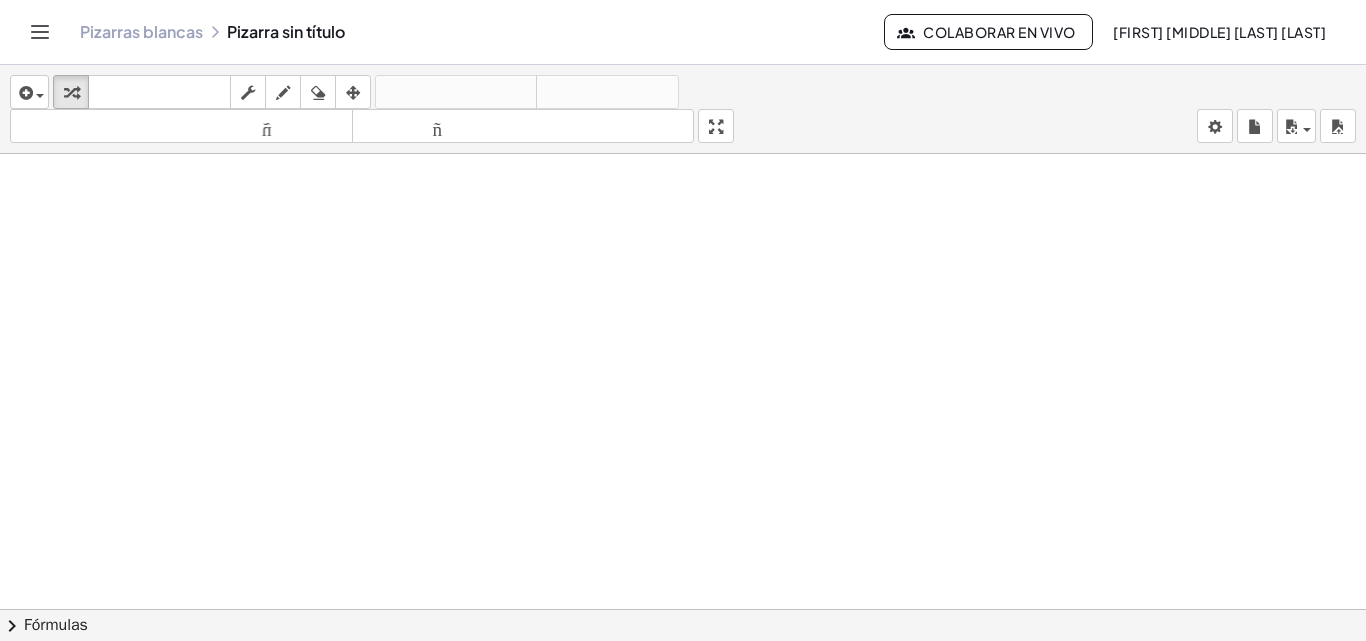 click at bounding box center (683, 688) 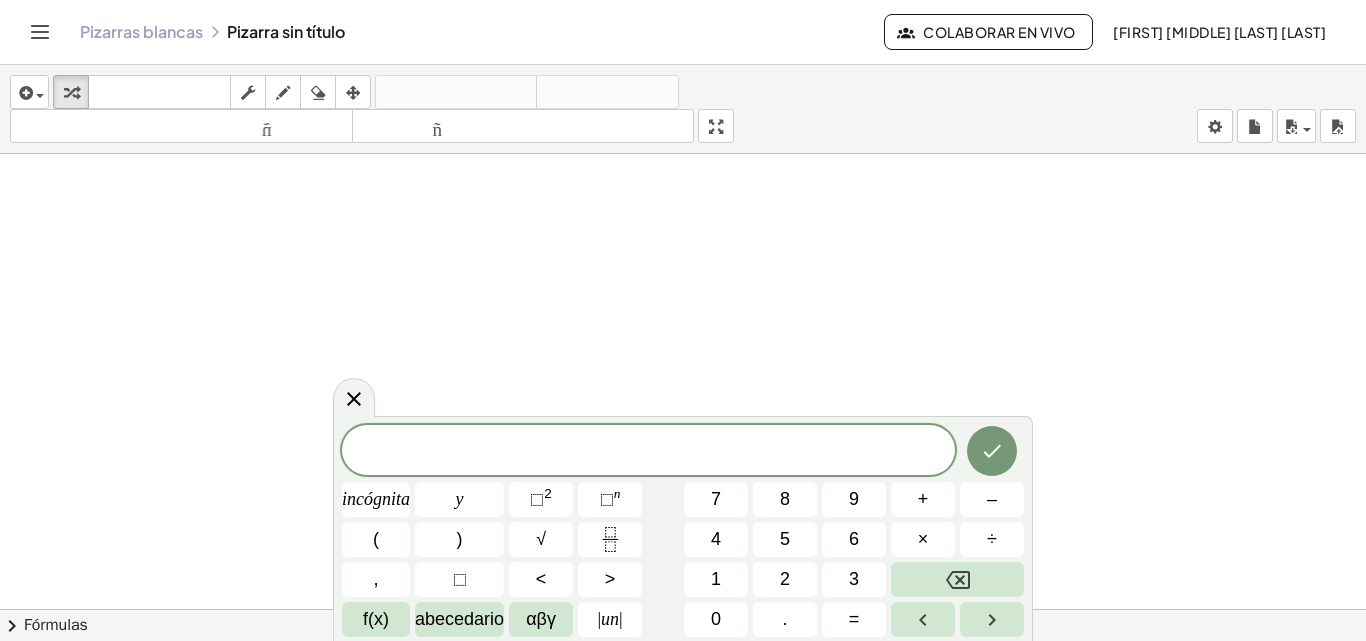 drag, startPoint x: 814, startPoint y: 439, endPoint x: 695, endPoint y: 436, distance: 119.03781 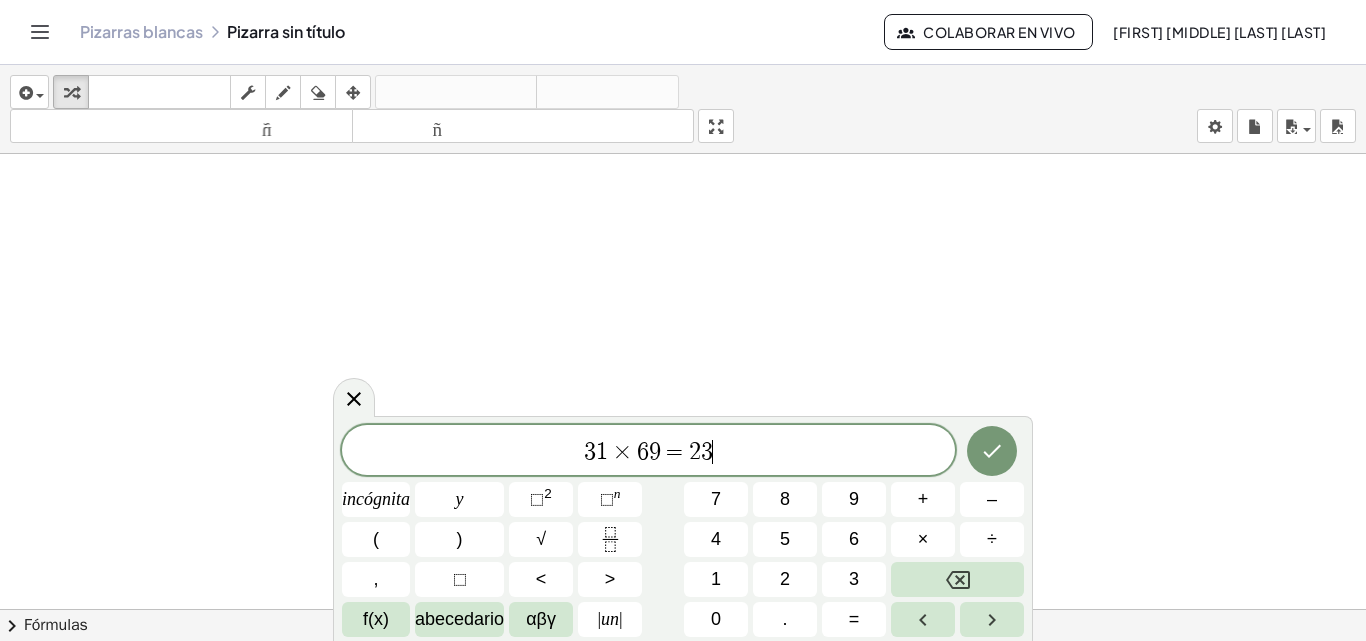 click on "1" at bounding box center [602, 452] 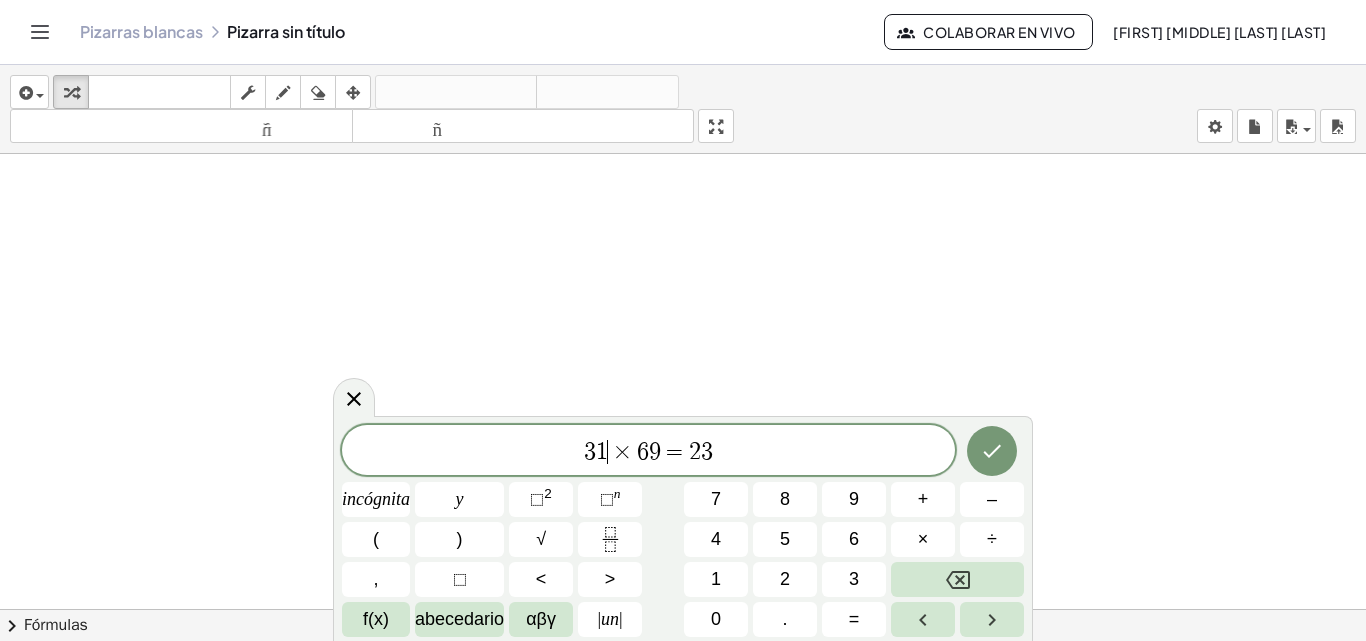 click on "×" at bounding box center (622, 452) 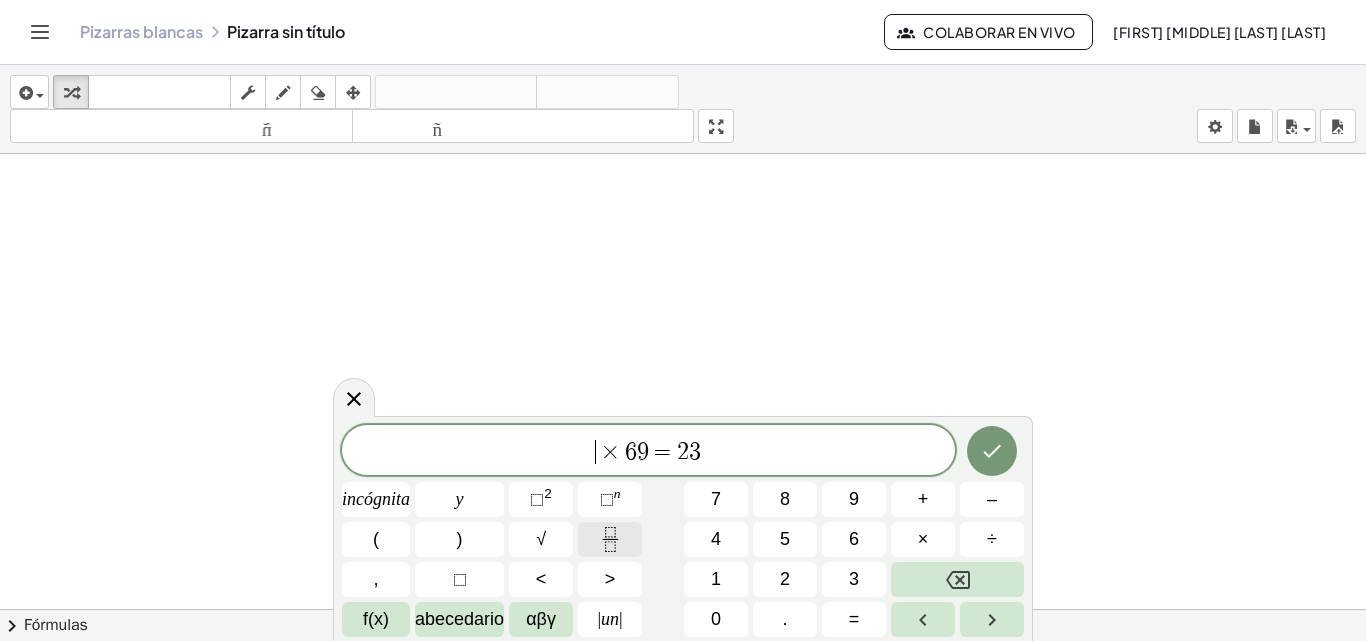 click 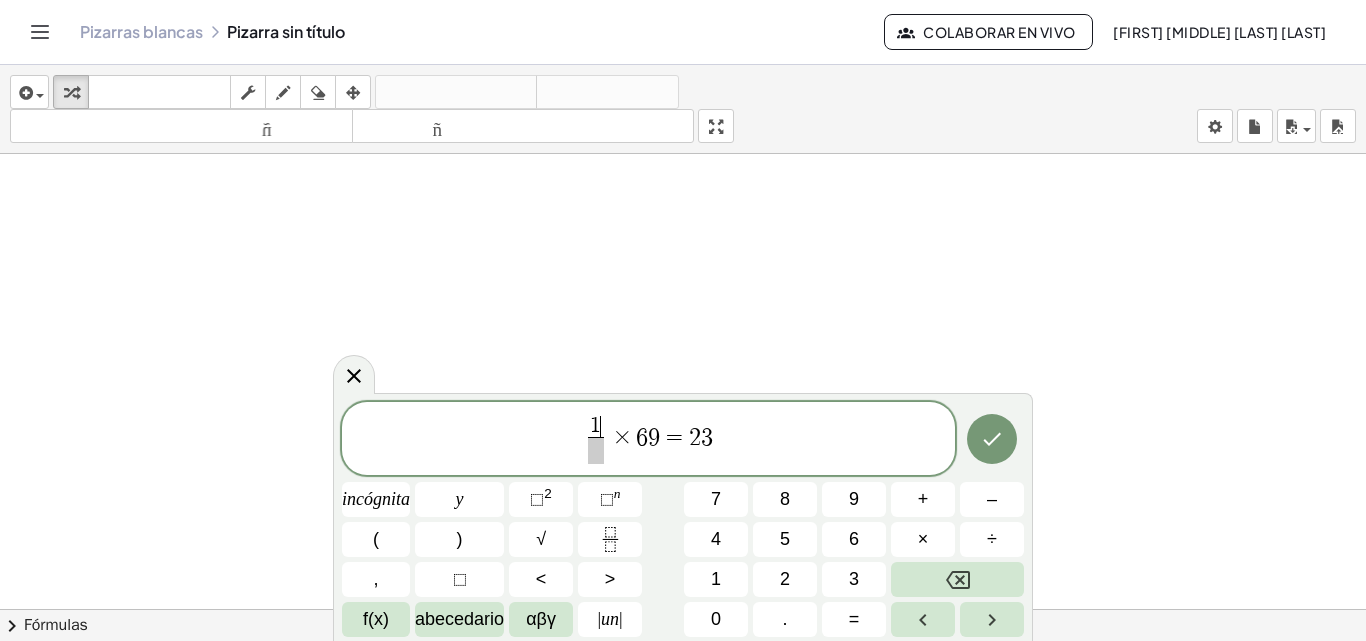click at bounding box center [595, 450] 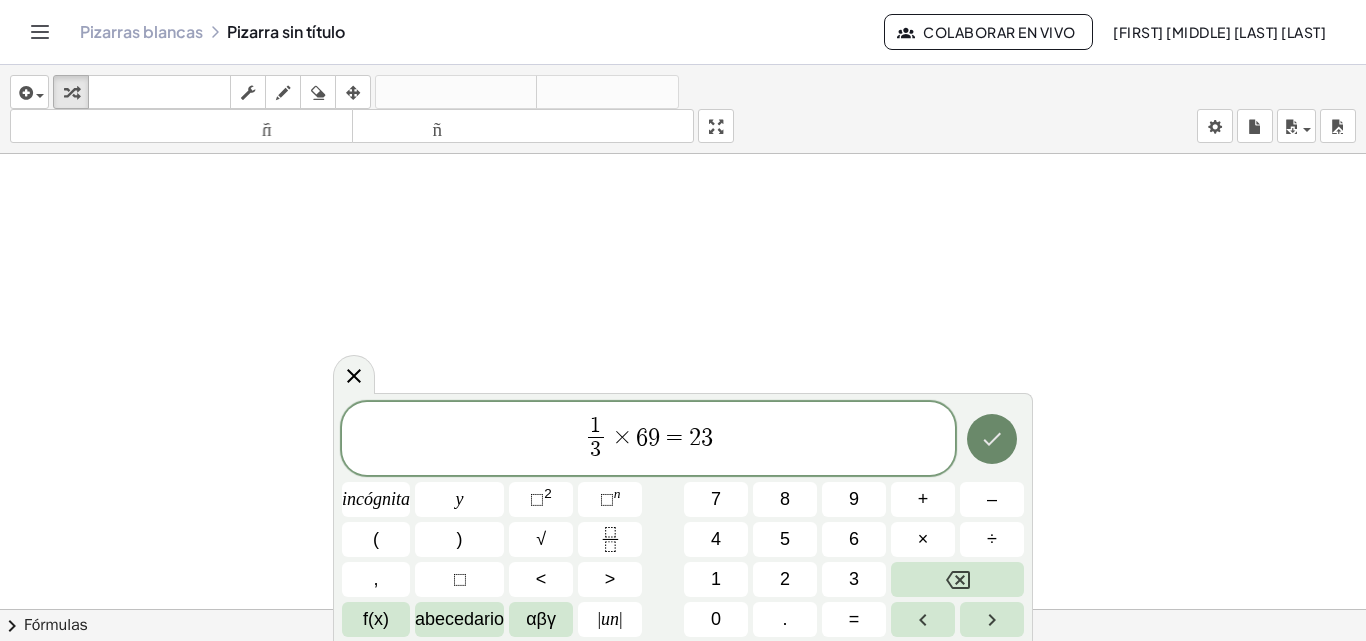 click 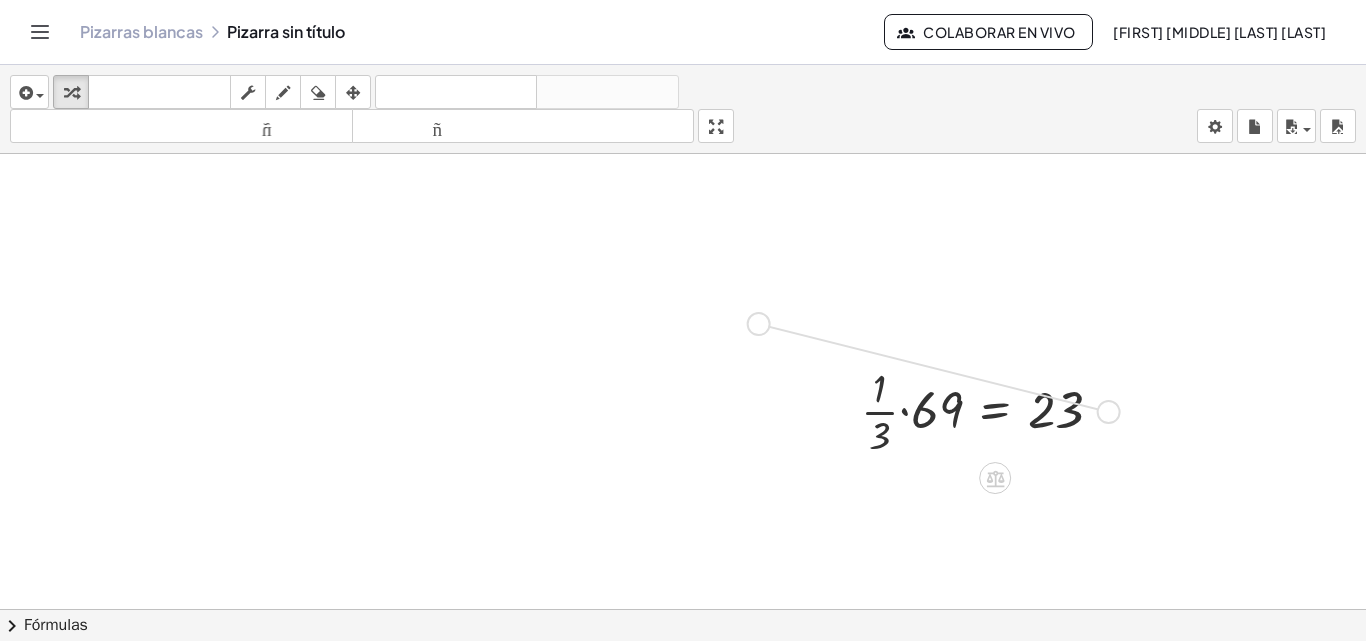 drag, startPoint x: 1108, startPoint y: 412, endPoint x: 748, endPoint y: 324, distance: 370.59952 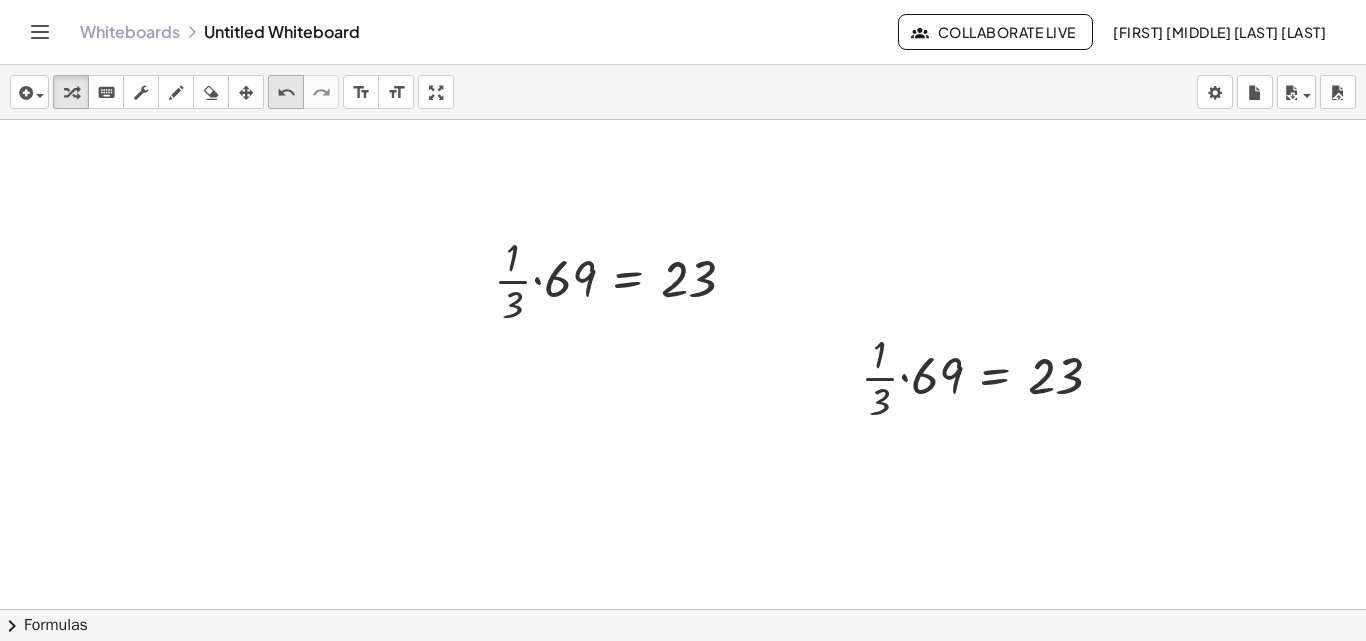 click on "undo" at bounding box center [286, 92] 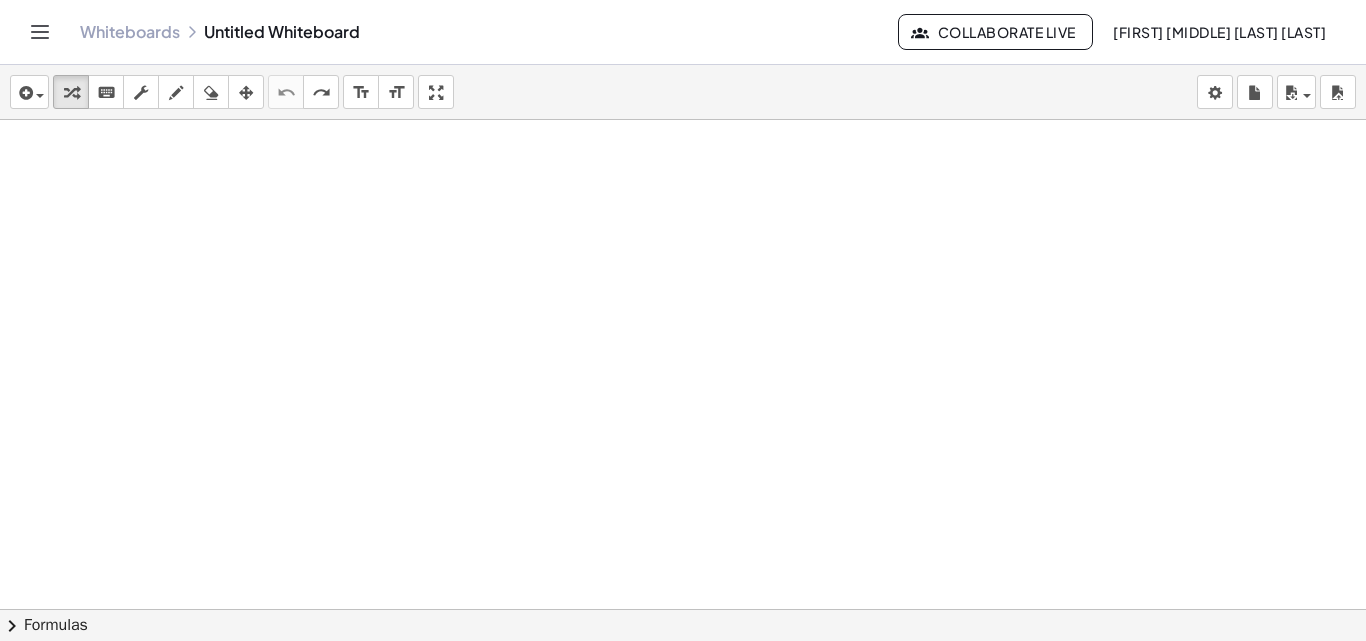 click at bounding box center (683, 654) 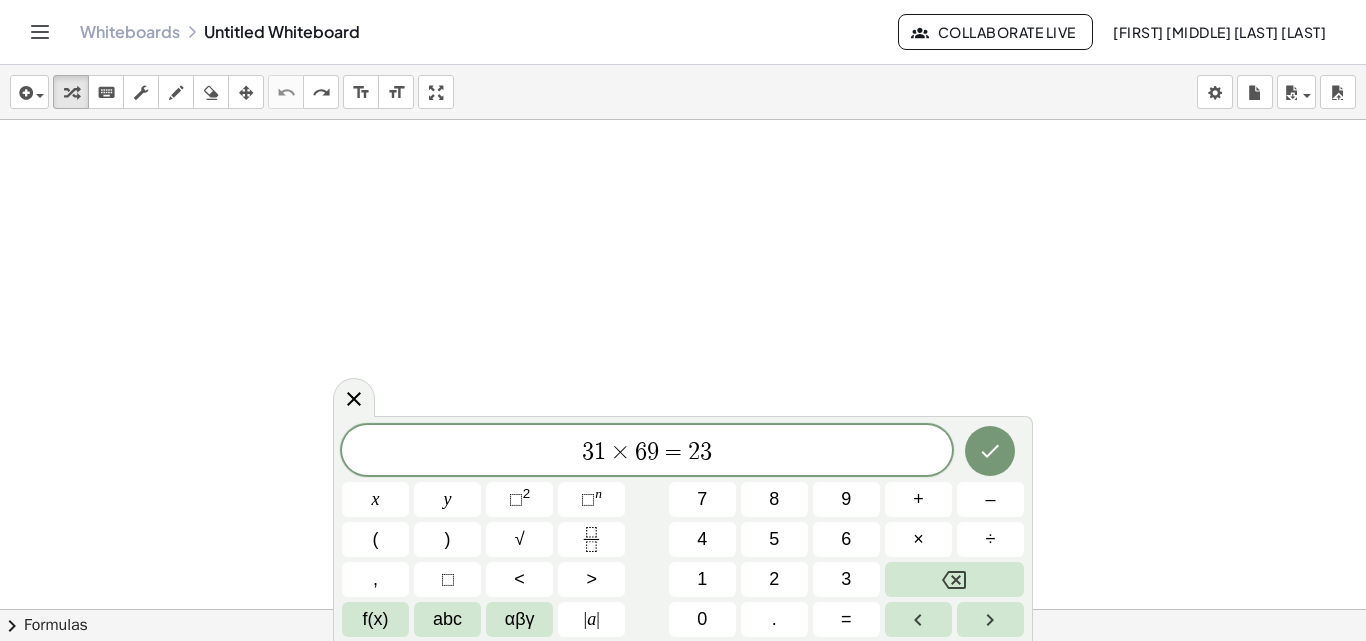 click on "×" at bounding box center [620, 452] 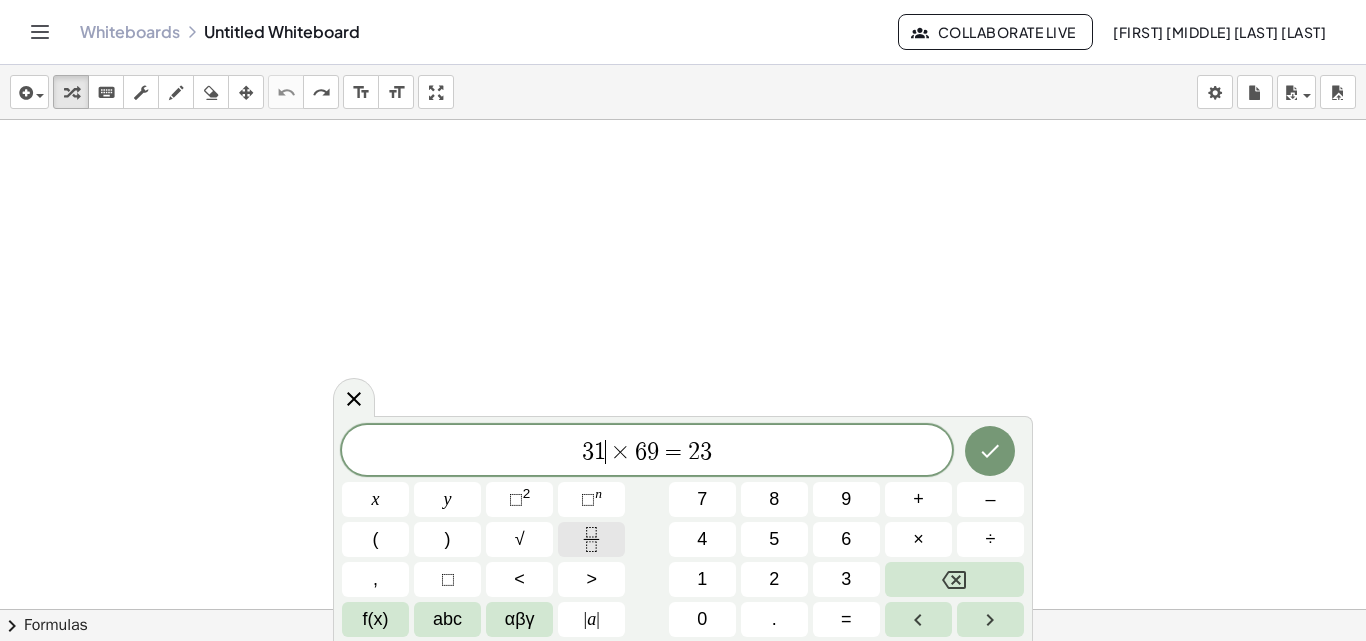 click at bounding box center [591, 539] 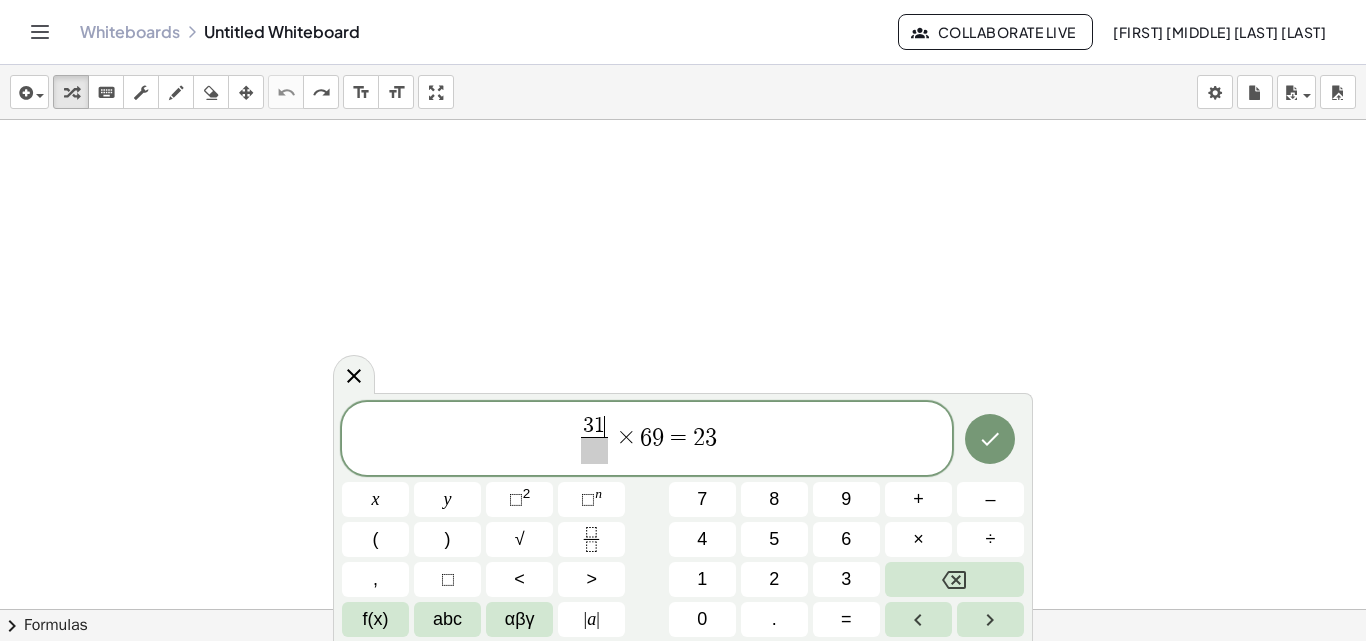 click on "3 1 ​" at bounding box center [594, 427] 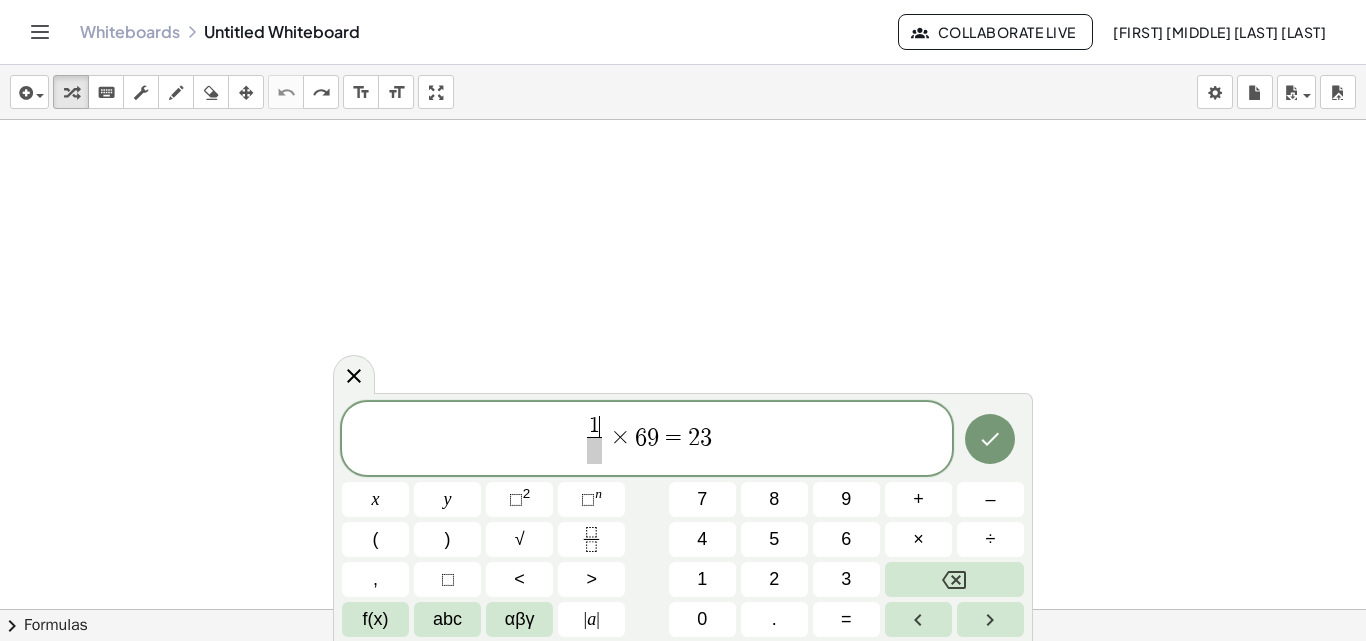 click at bounding box center [594, 450] 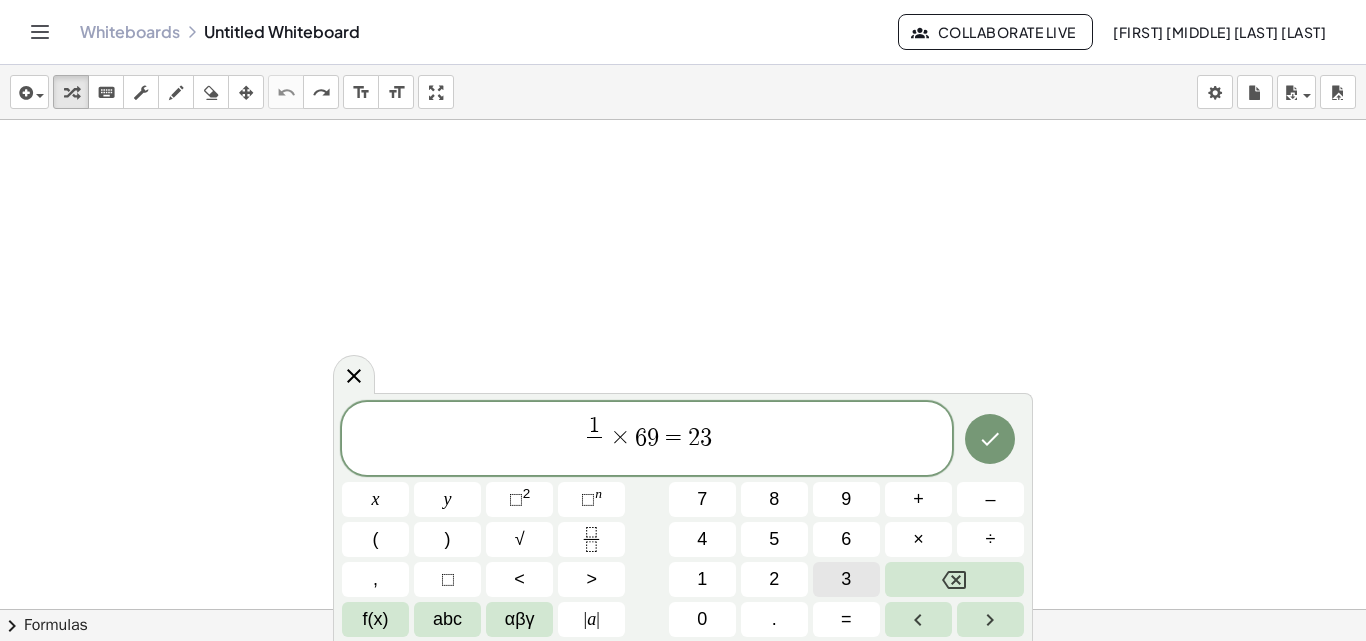 click on "3" at bounding box center [846, 579] 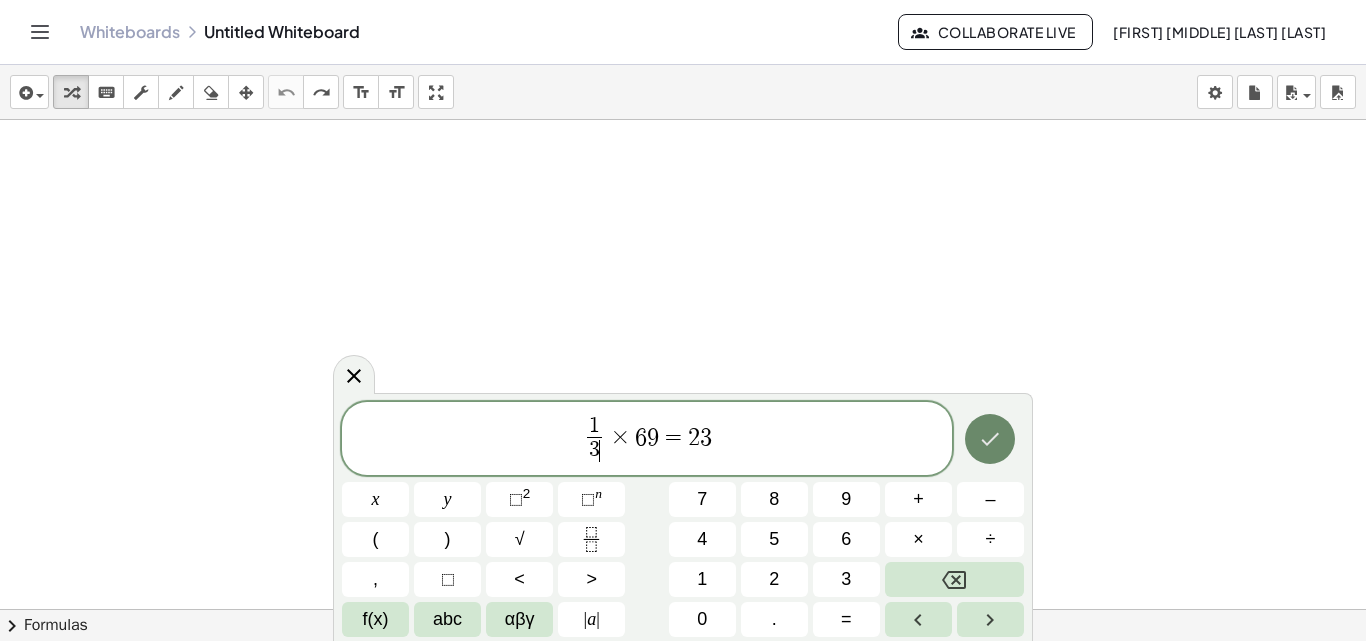 click 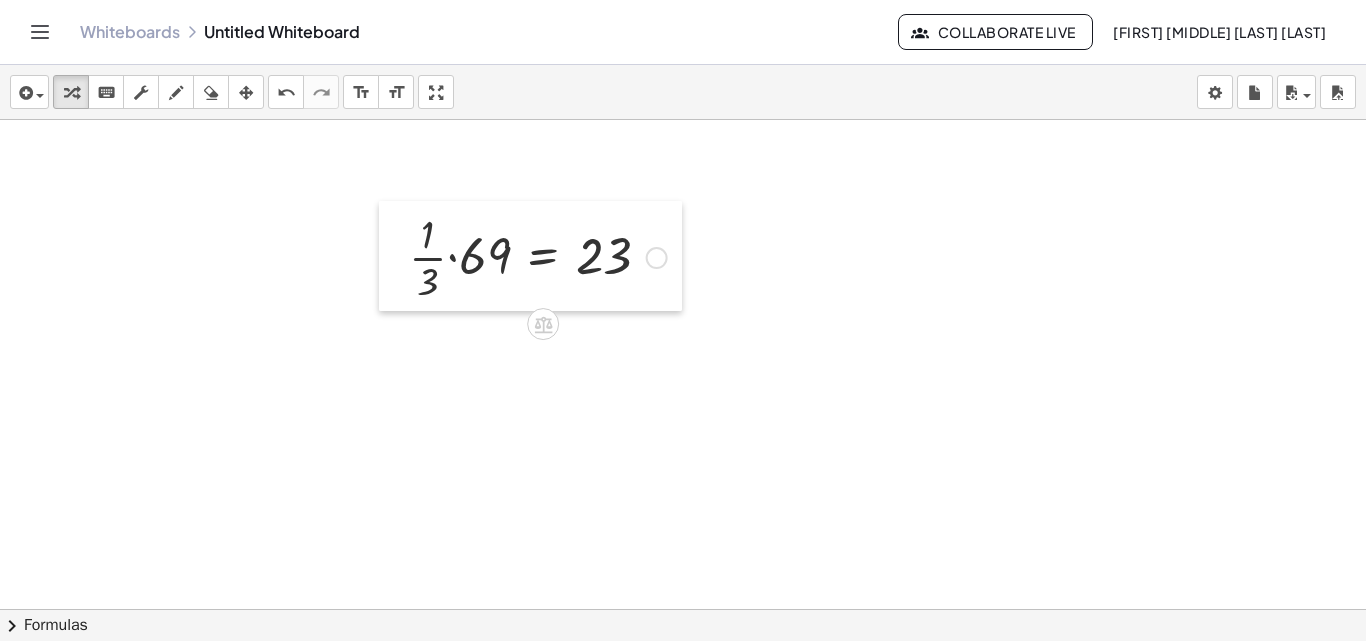 drag, startPoint x: 669, startPoint y: 390, endPoint x: 390, endPoint y: 243, distance: 315.35693 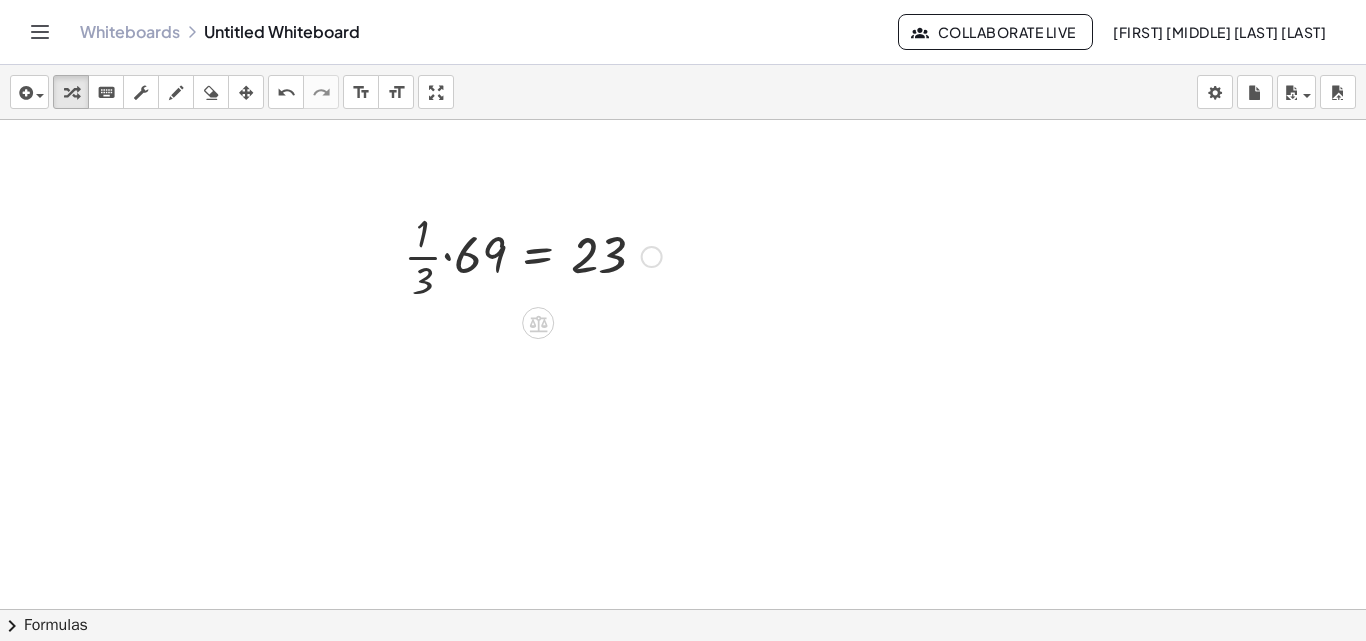 click at bounding box center [533, 255] 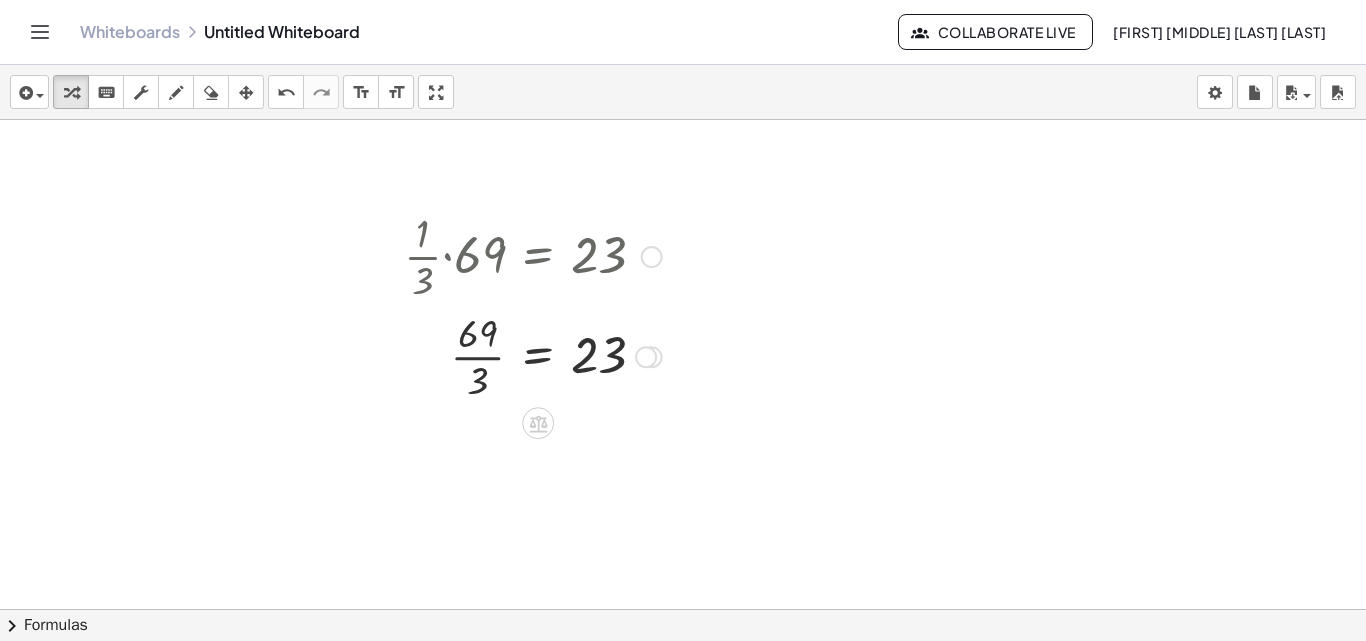 click at bounding box center (533, 355) 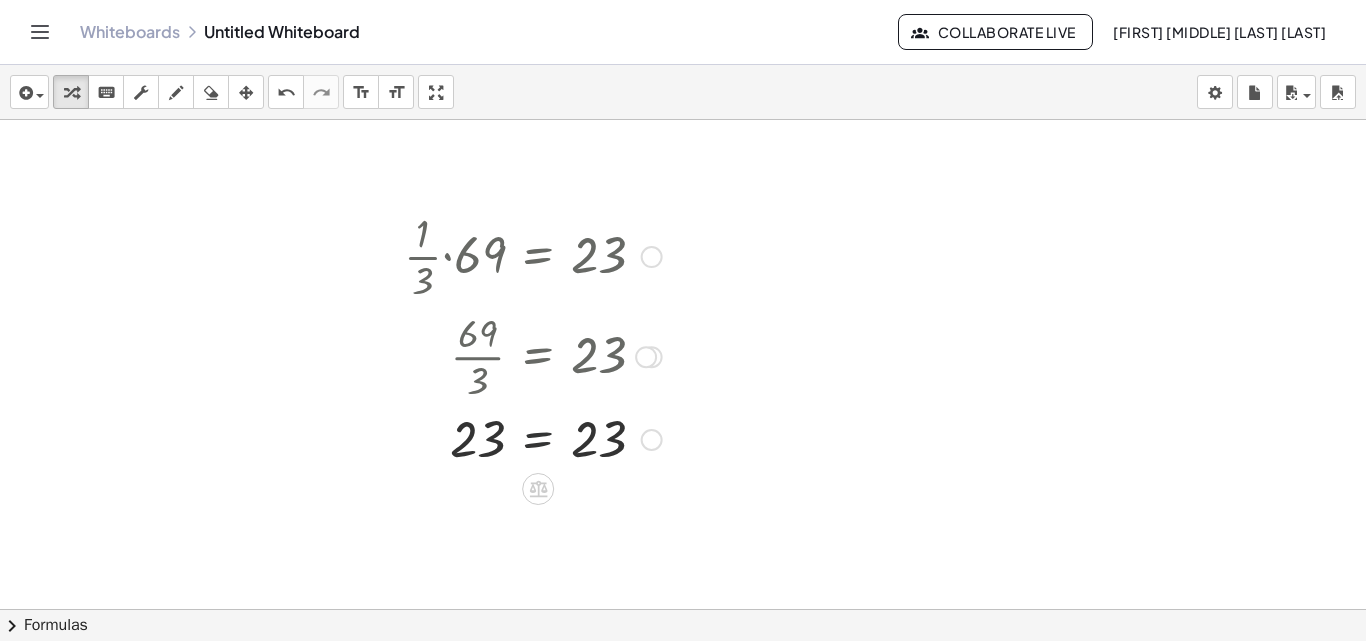 click at bounding box center [533, 438] 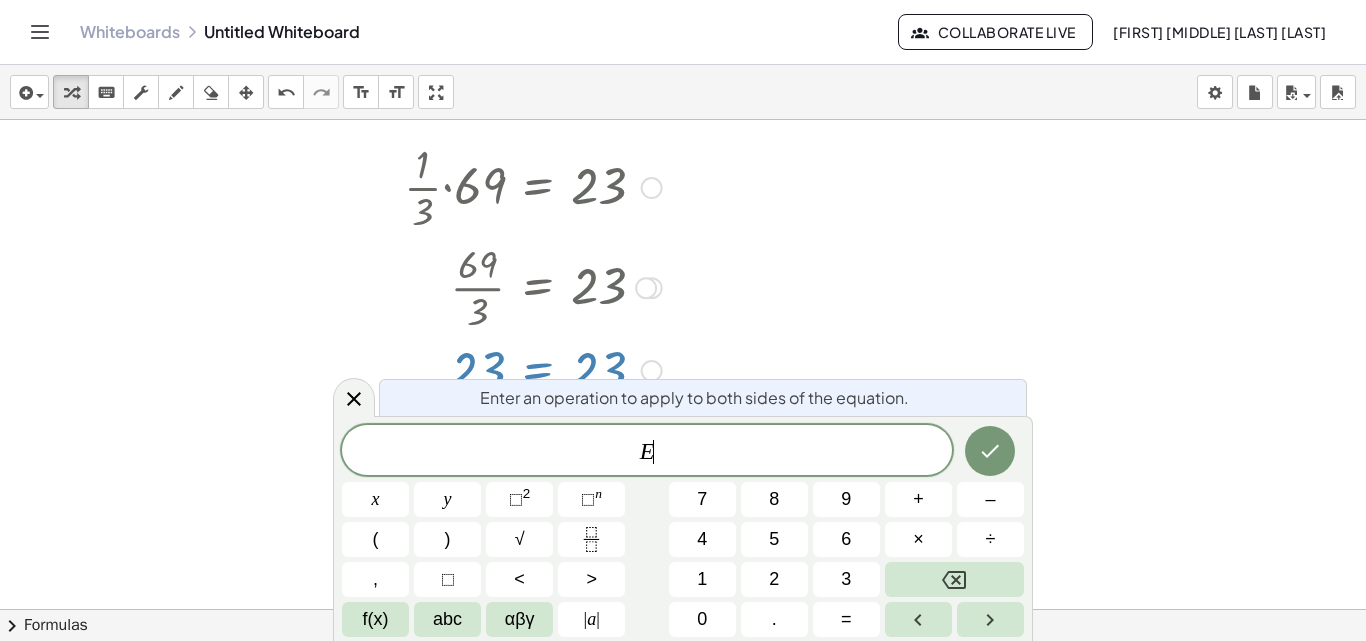 scroll, scrollTop: 70, scrollLeft: 0, axis: vertical 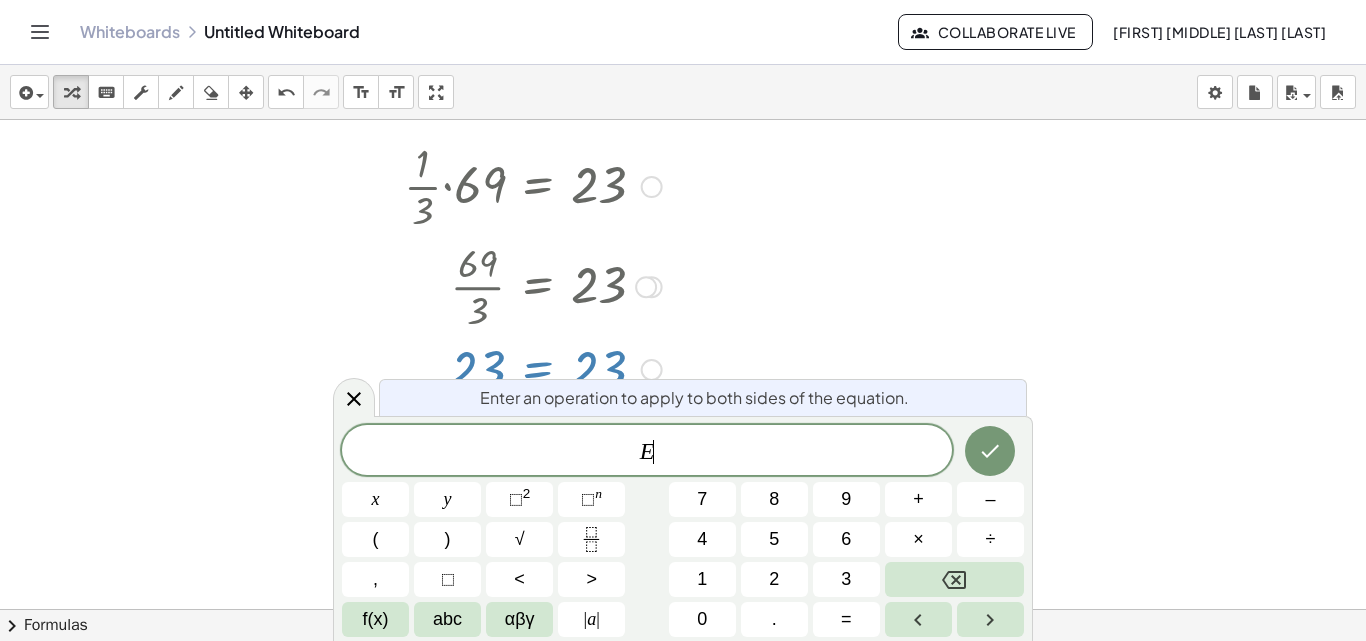 click at bounding box center [683, 584] 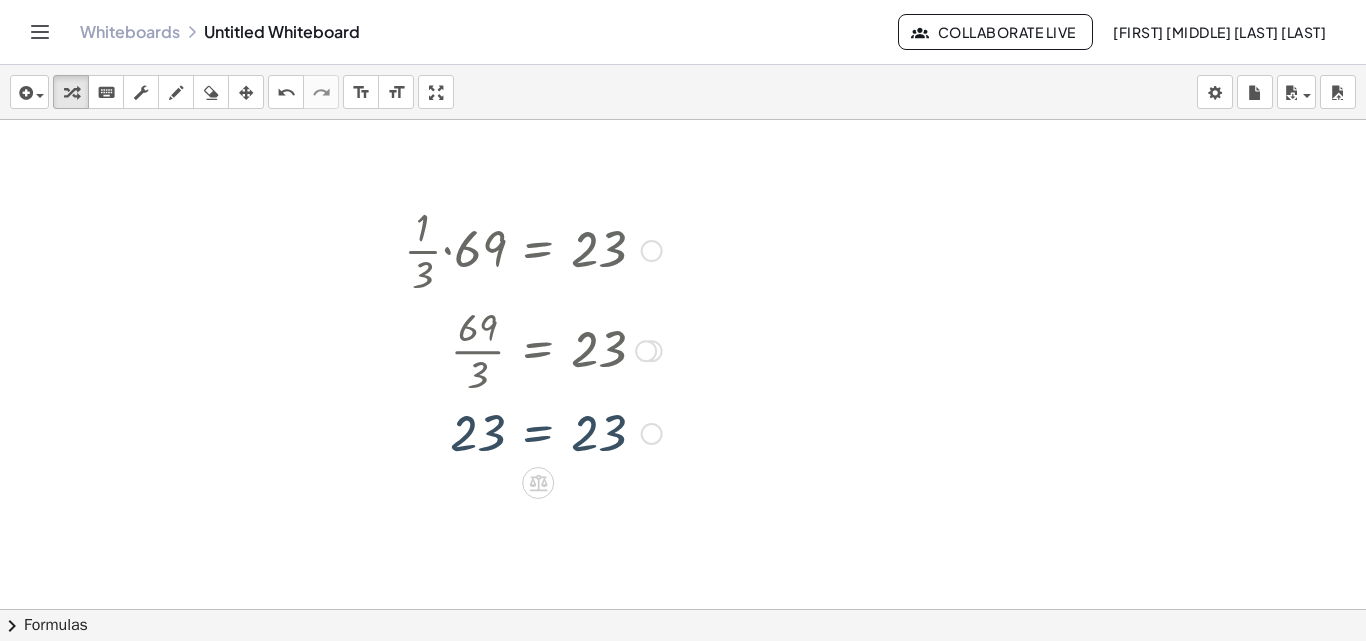 scroll, scrollTop: 0, scrollLeft: 0, axis: both 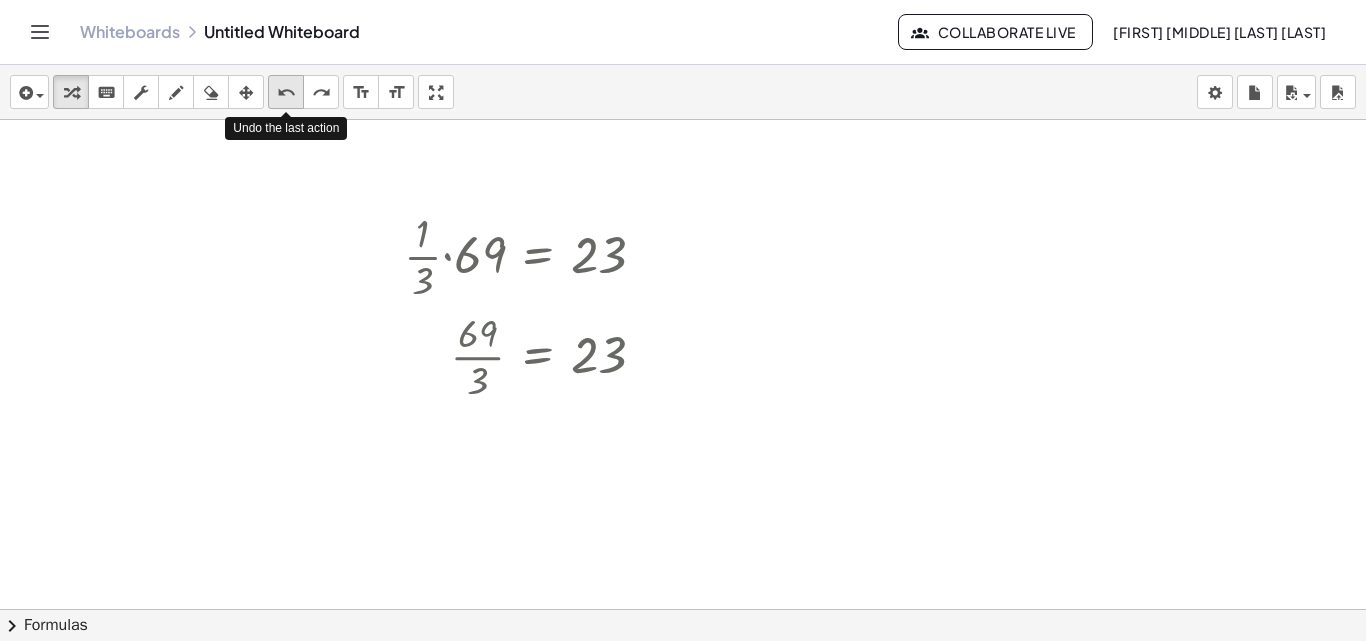 click on "undo" at bounding box center [286, 93] 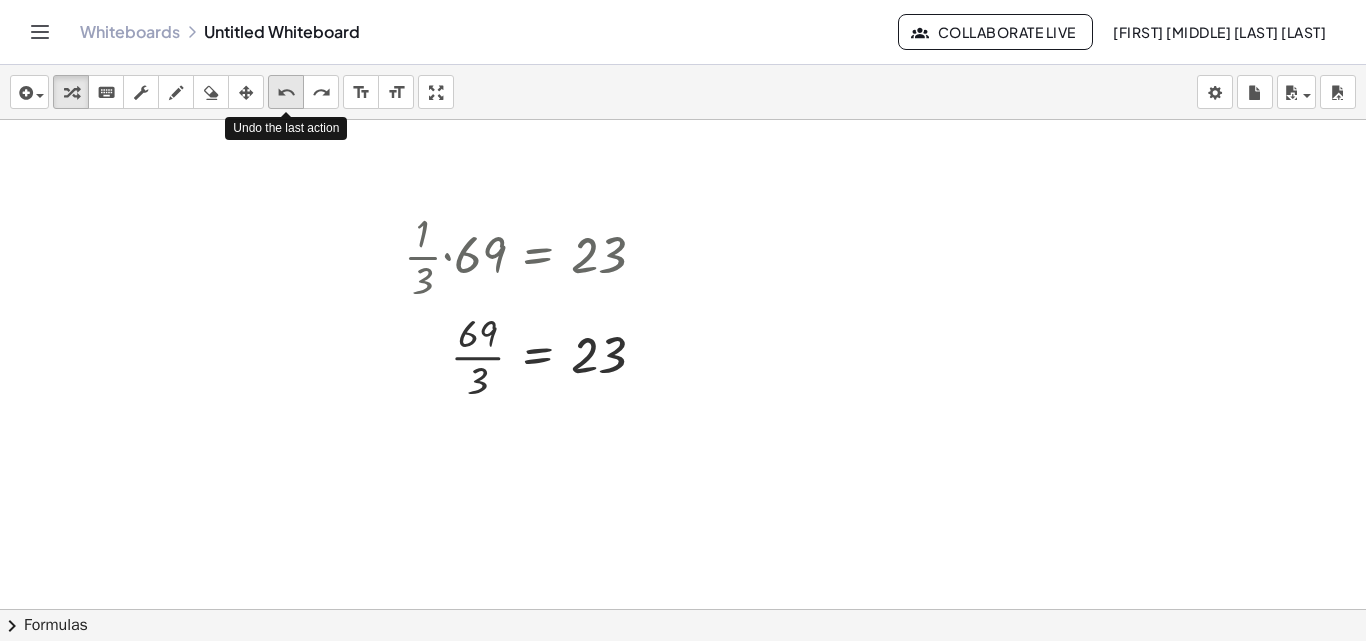 click on "undo" at bounding box center (286, 93) 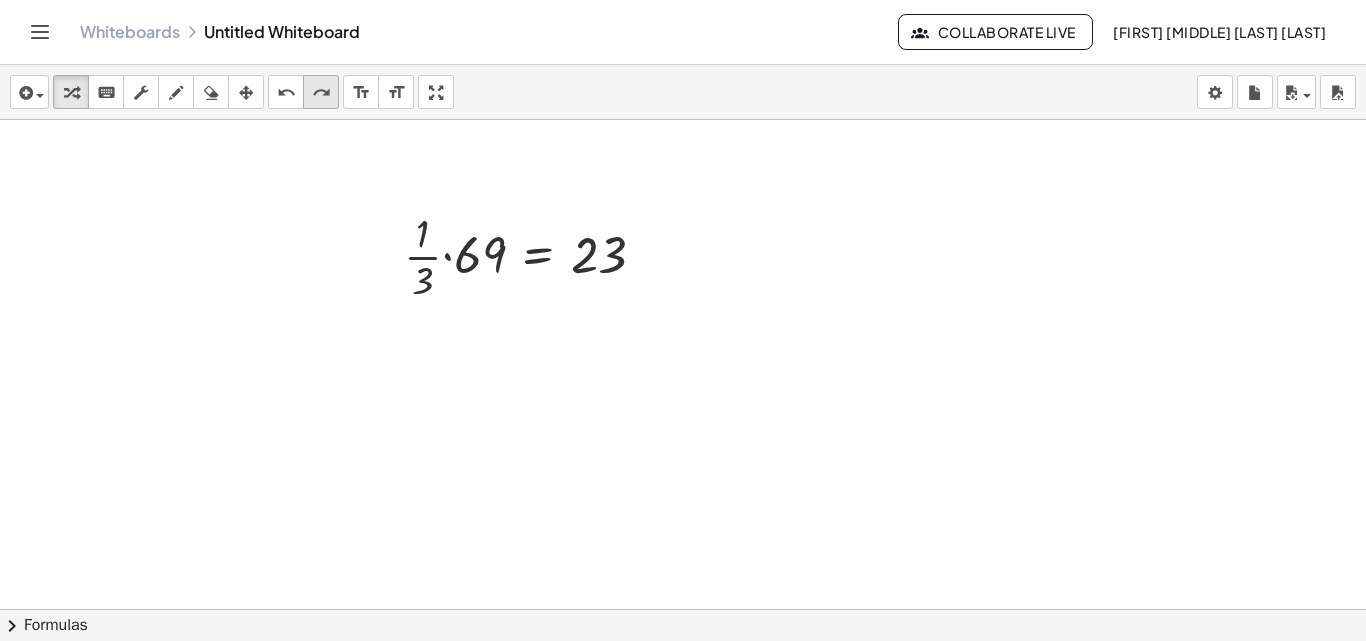 click on "redo" at bounding box center [321, 93] 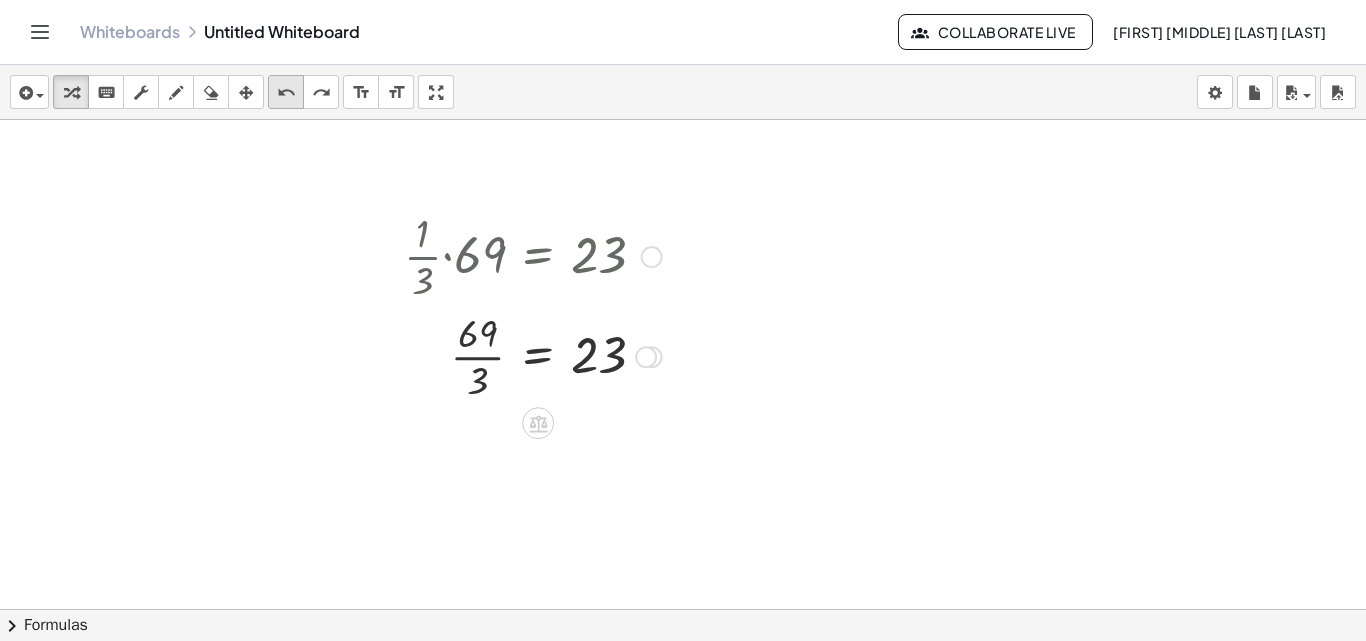 click on "undo" at bounding box center [286, 93] 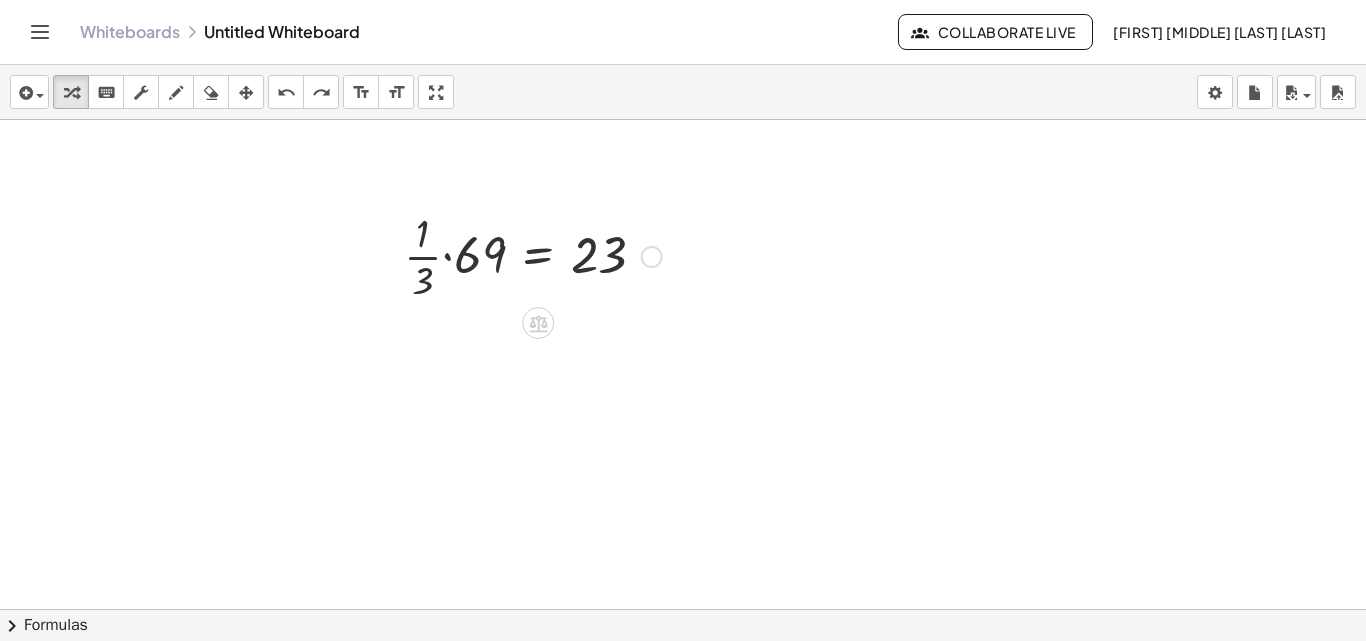 click at bounding box center (533, 255) 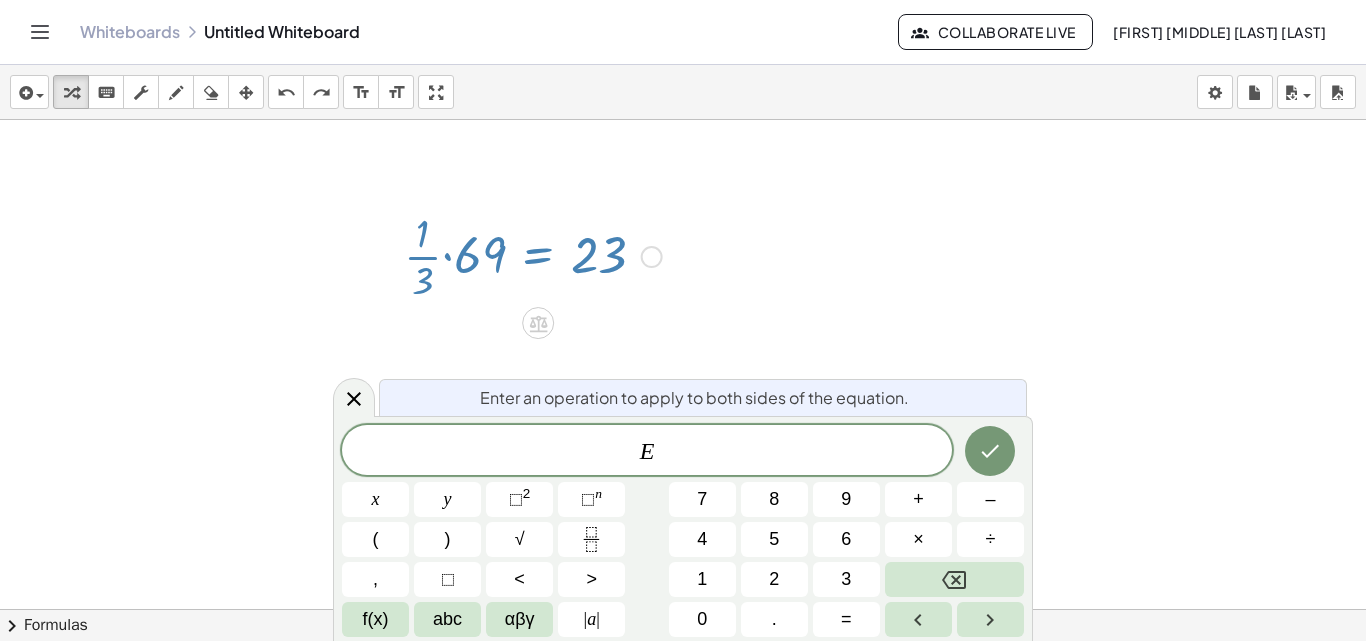 click at bounding box center [533, 255] 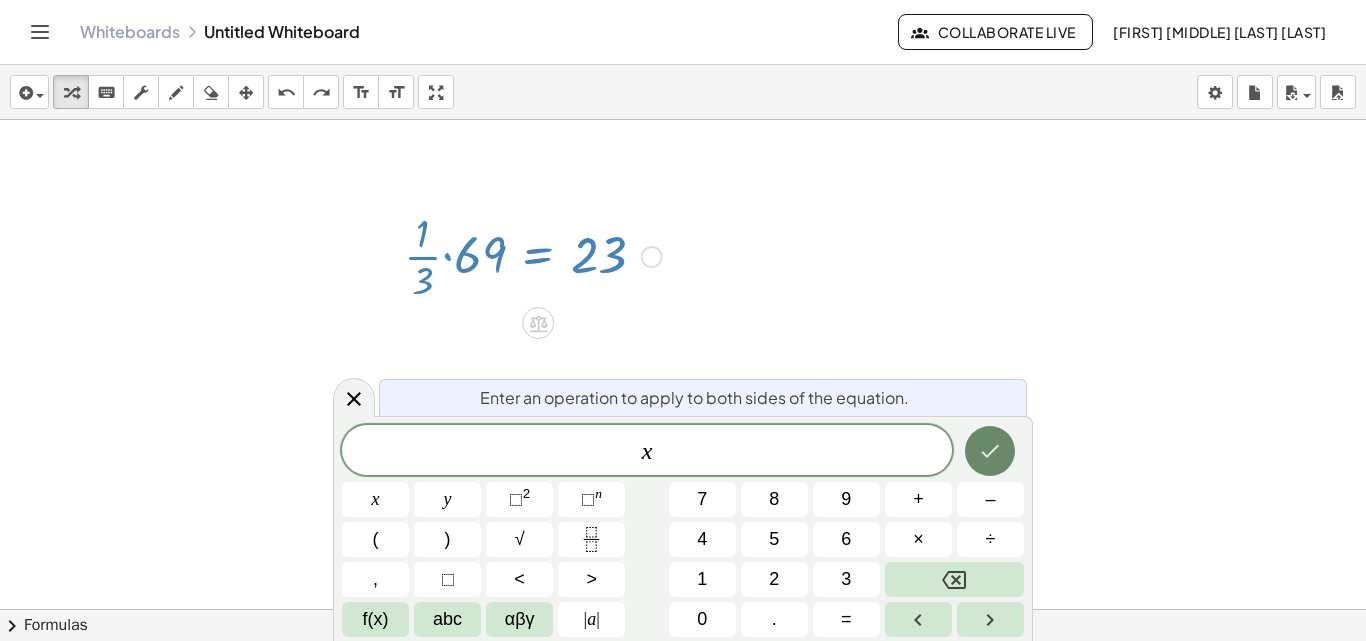 click 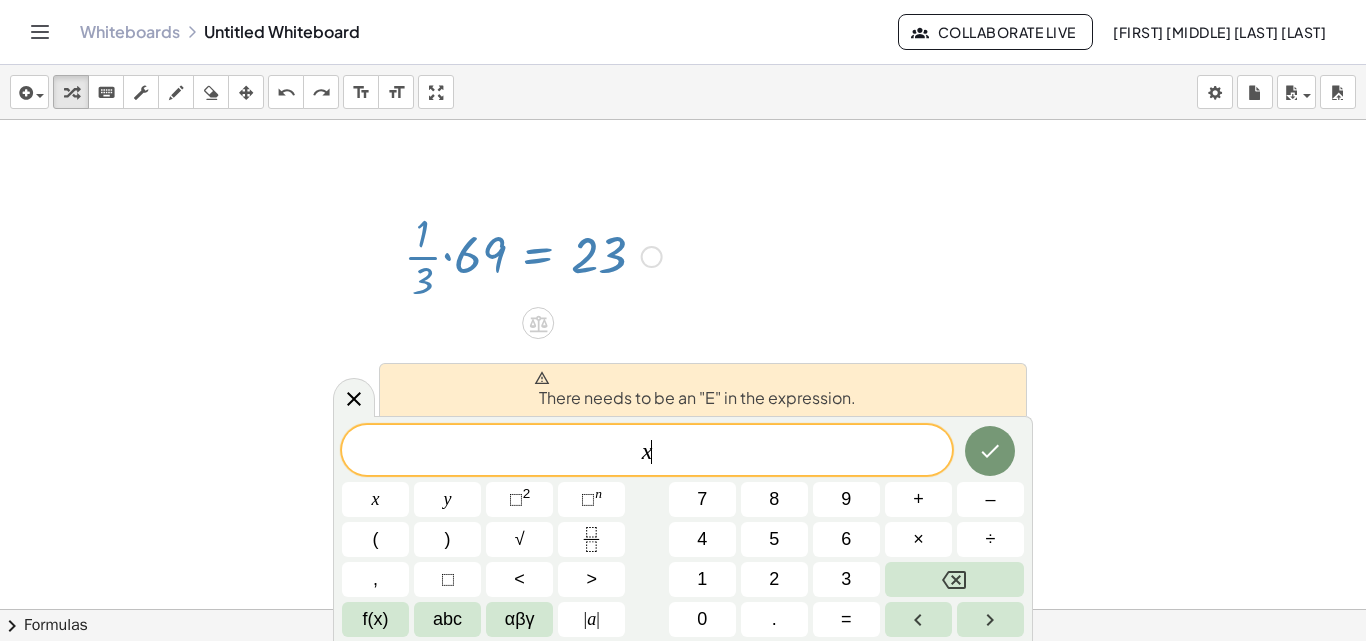 click at bounding box center [683, 654] 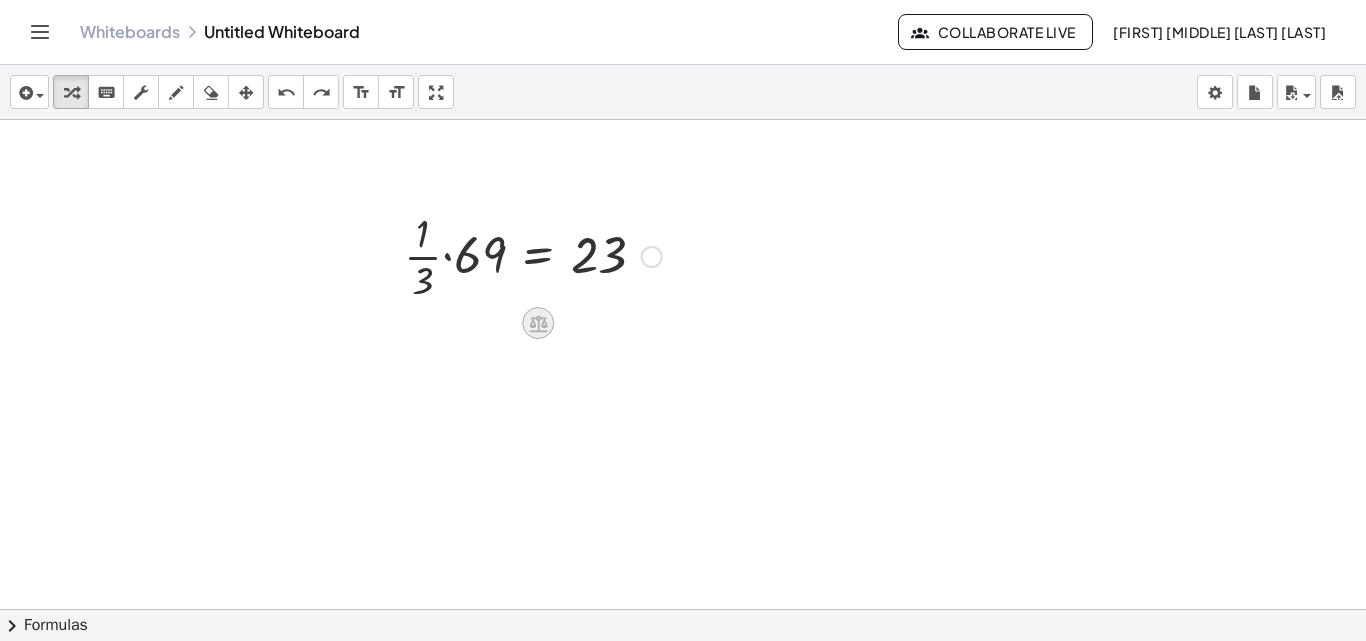 click 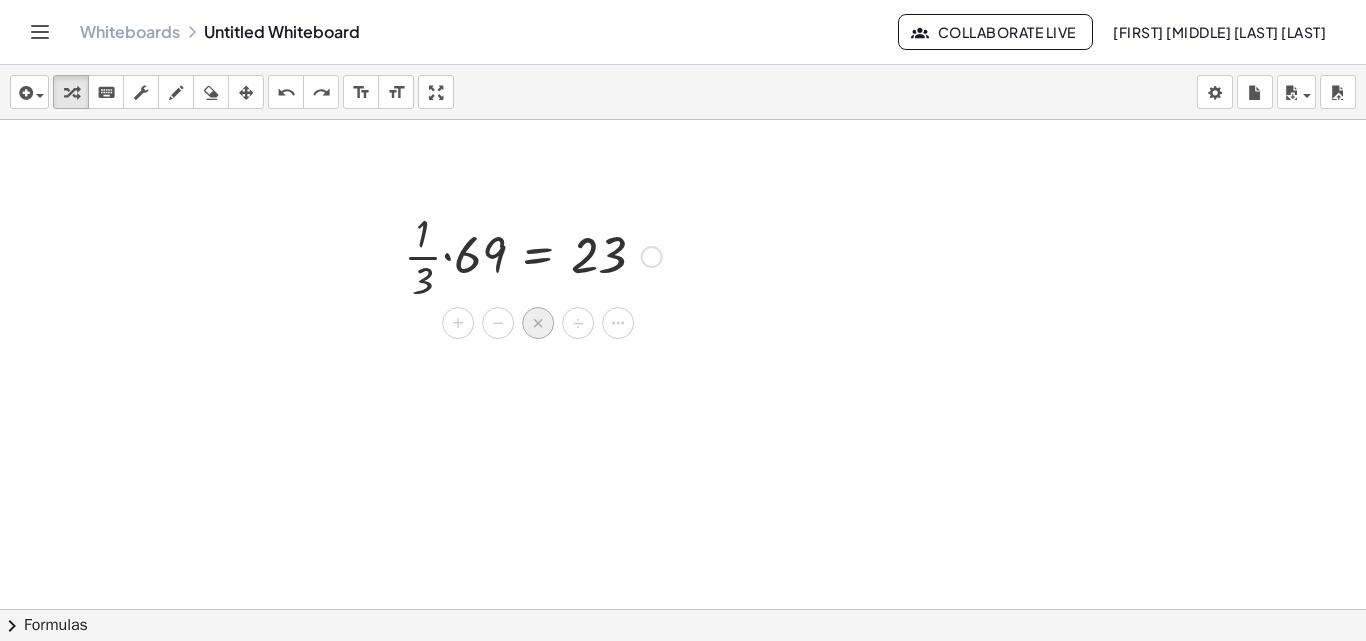click on "×" at bounding box center [538, 323] 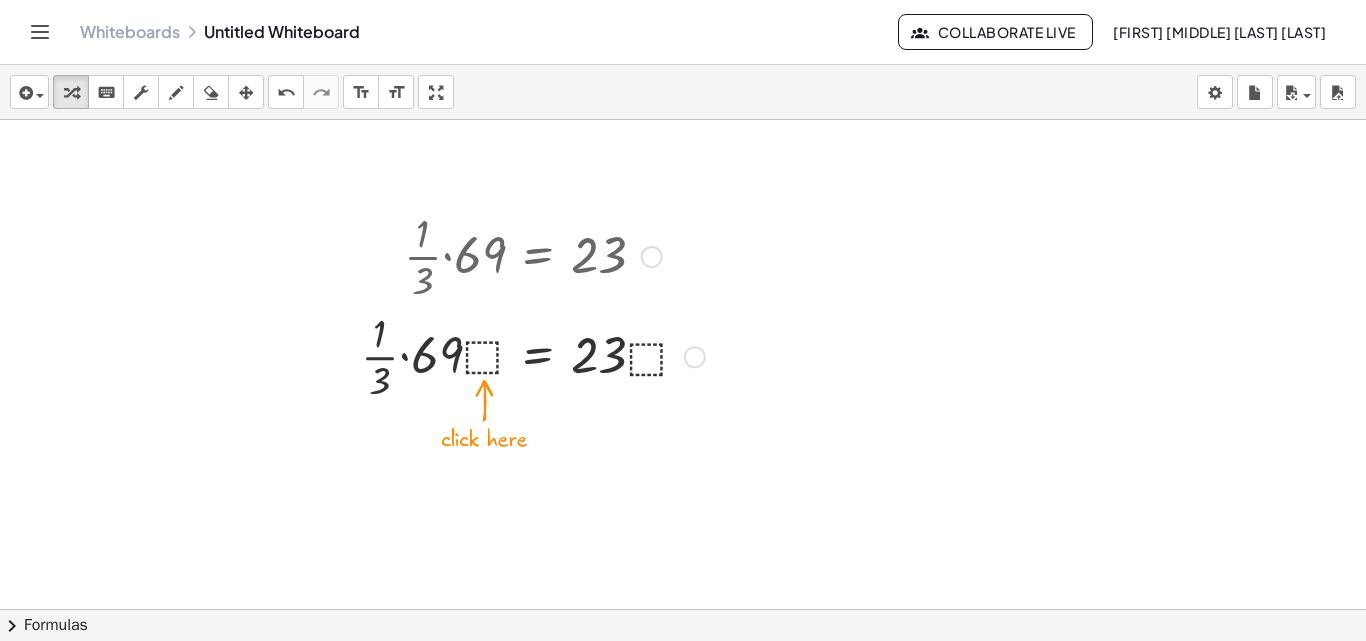 click at bounding box center (533, 355) 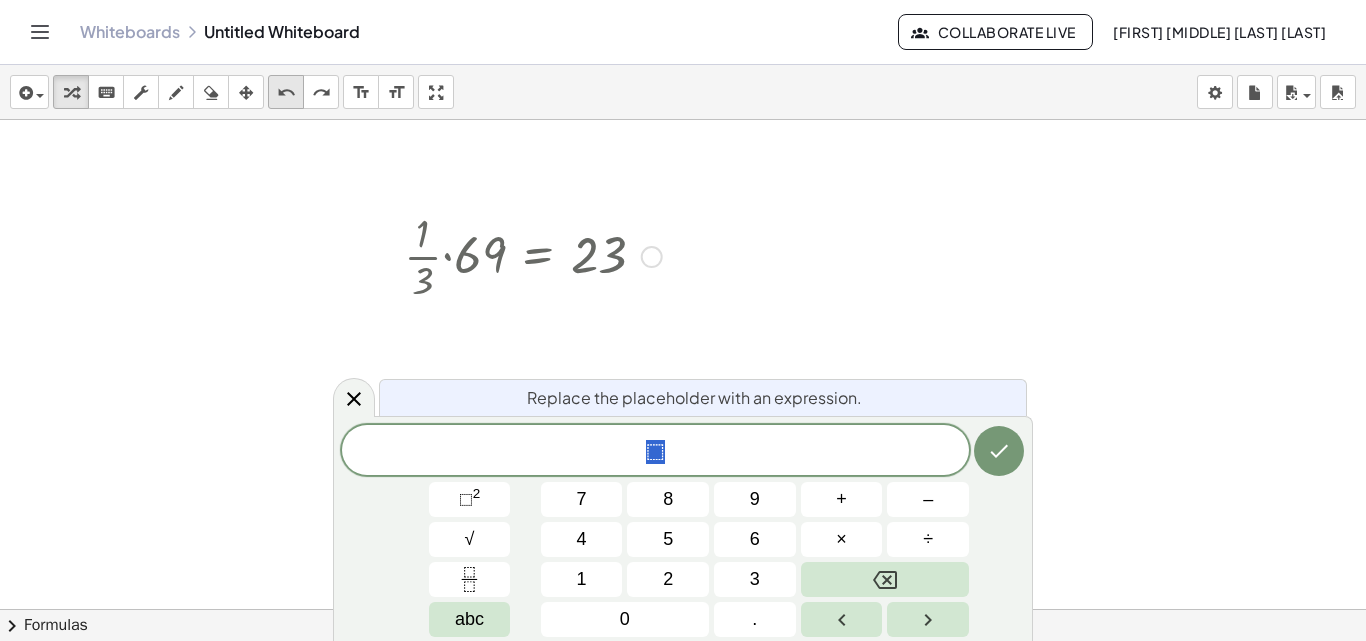 click on "undo" at bounding box center (286, 93) 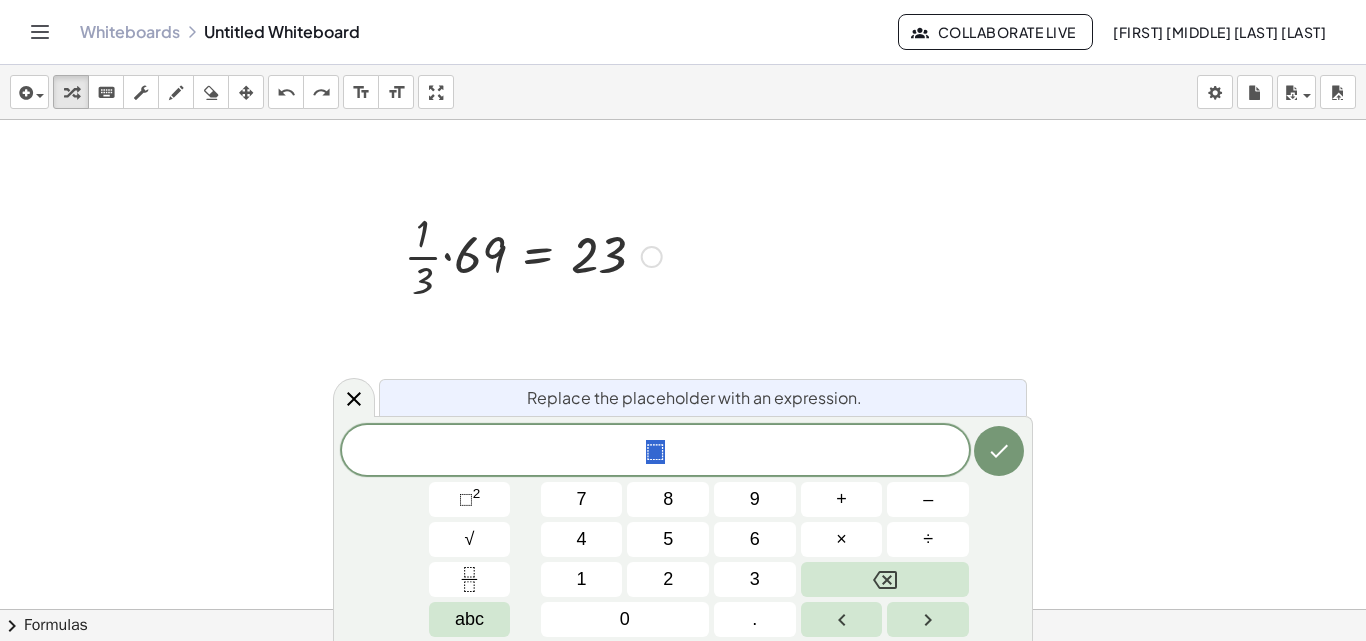 click at bounding box center (683, 654) 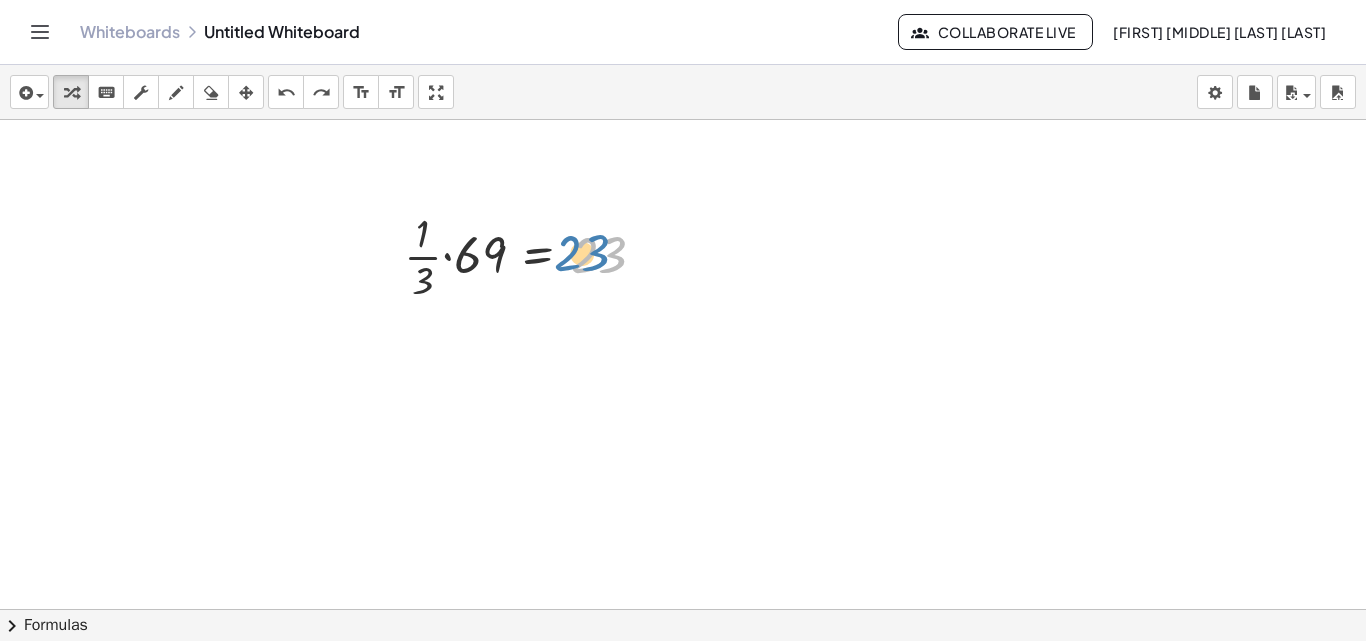 drag, startPoint x: 632, startPoint y: 251, endPoint x: 639, endPoint y: 243, distance: 10.630146 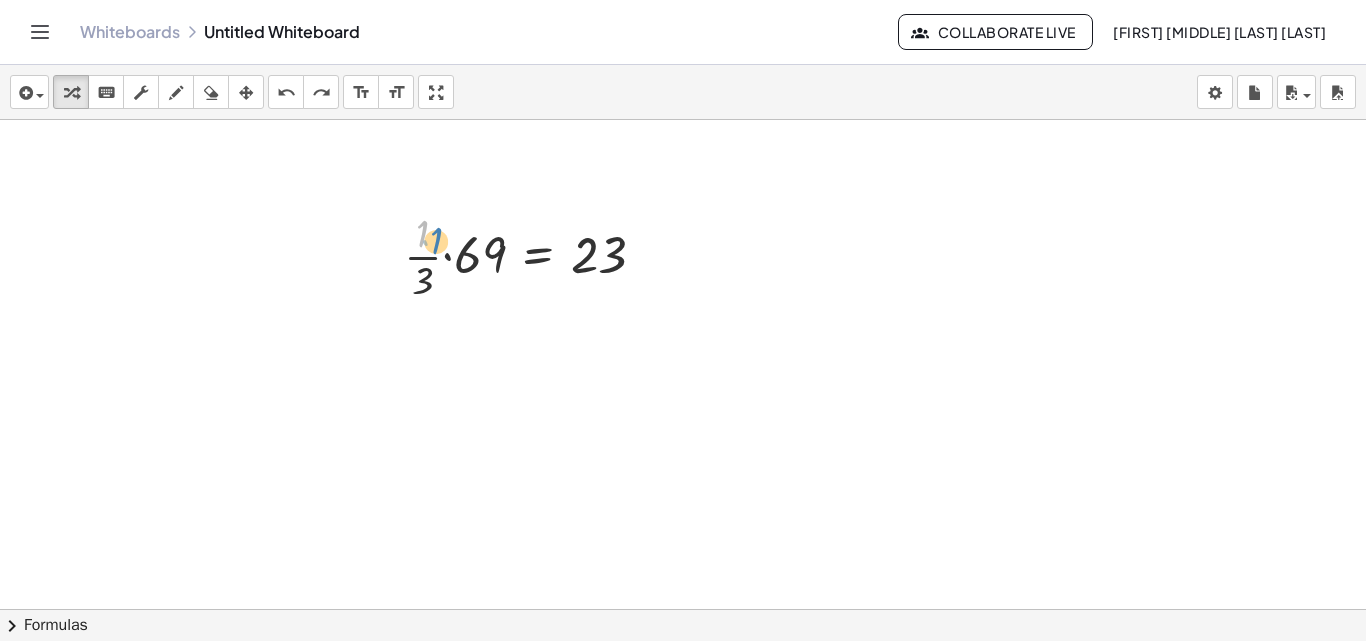 drag, startPoint x: 377, startPoint y: 245, endPoint x: 389, endPoint y: 252, distance: 13.892444 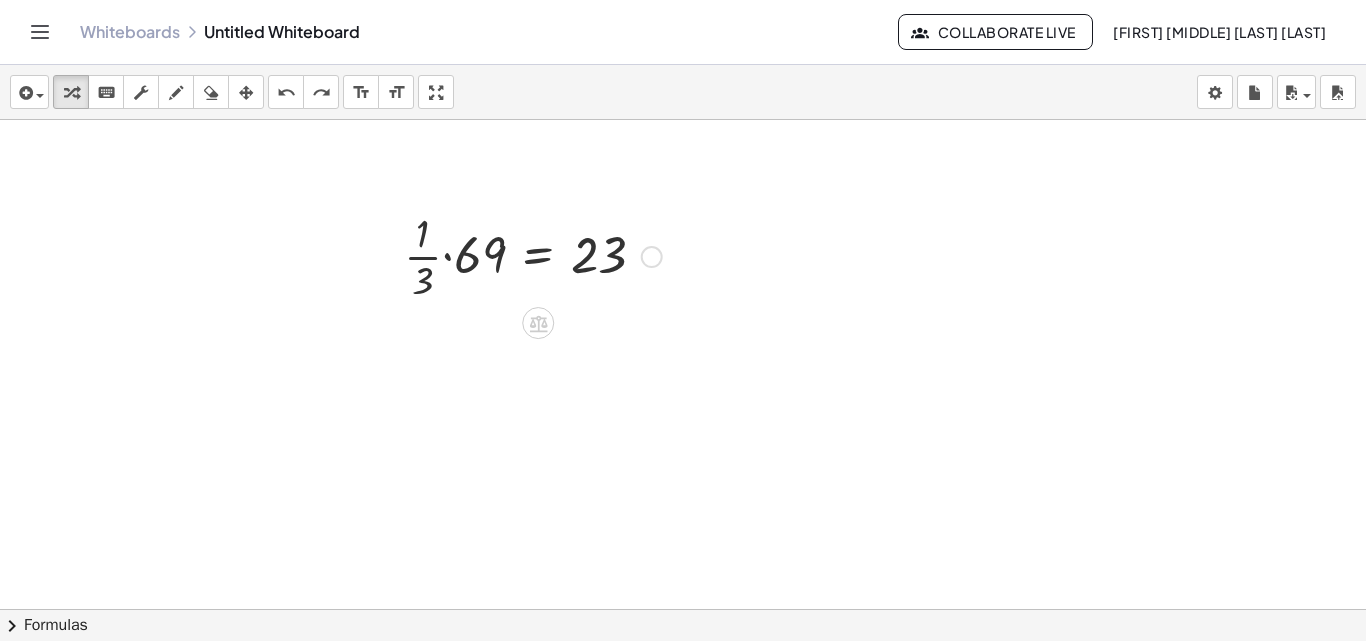 click at bounding box center [533, 255] 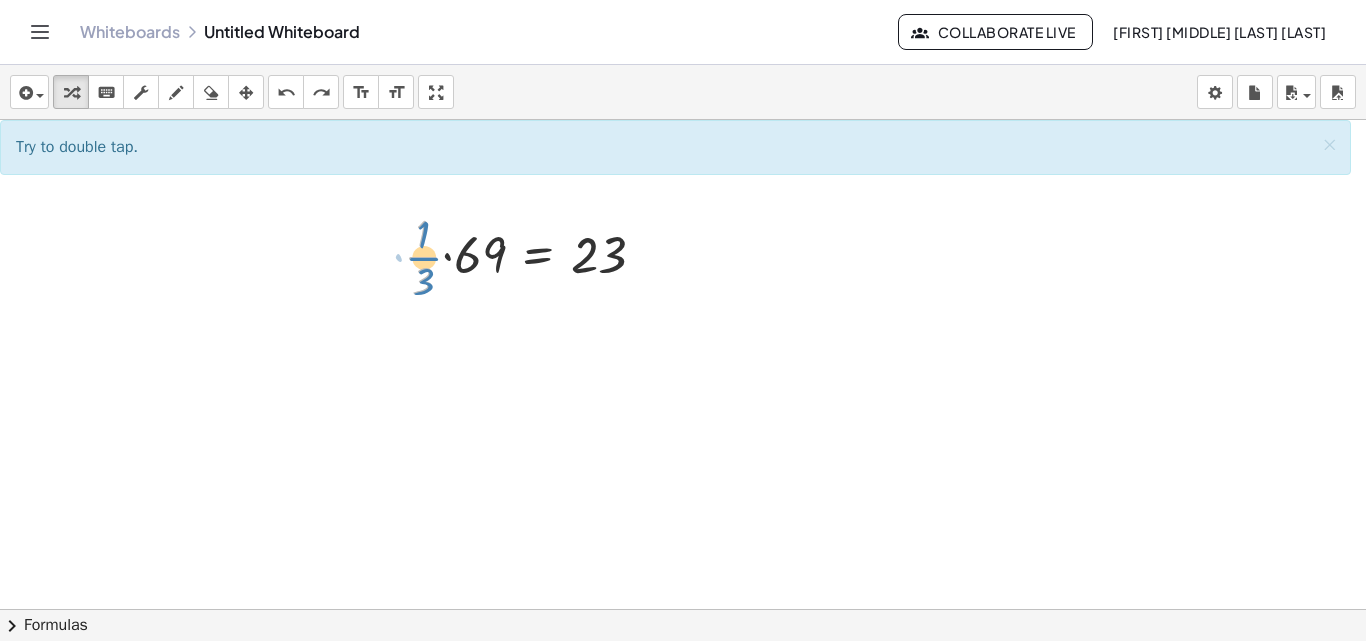 click at bounding box center (533, 255) 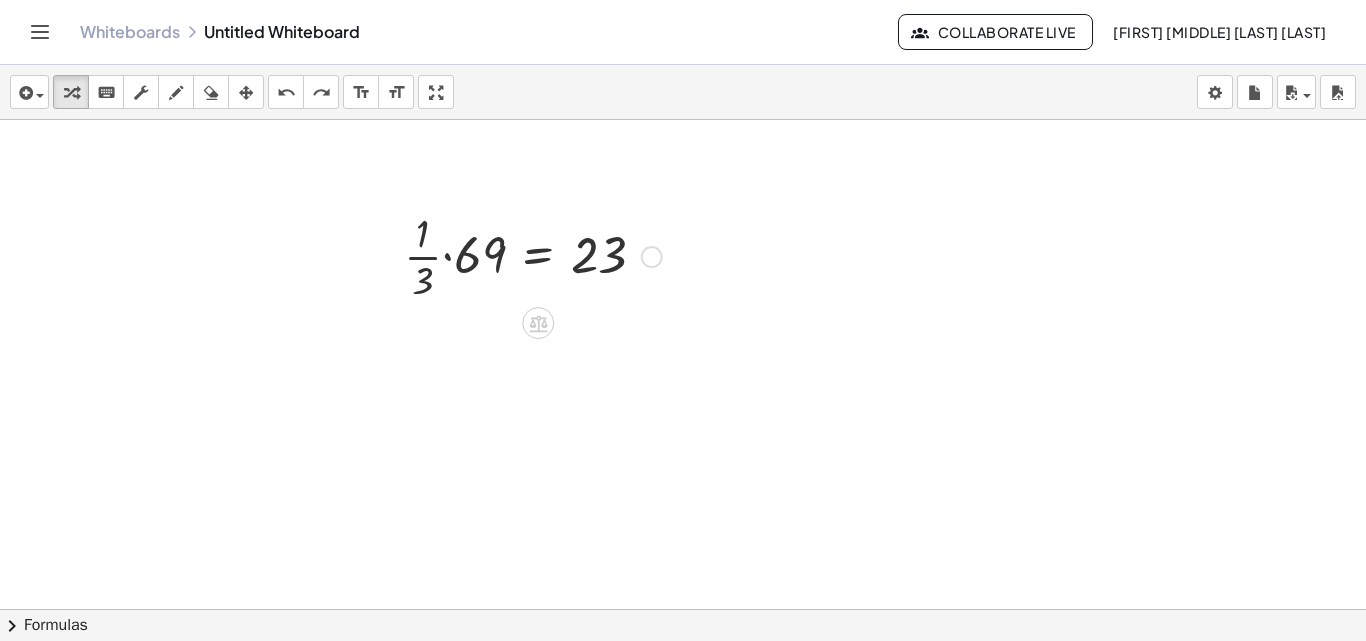 click at bounding box center (652, 257) 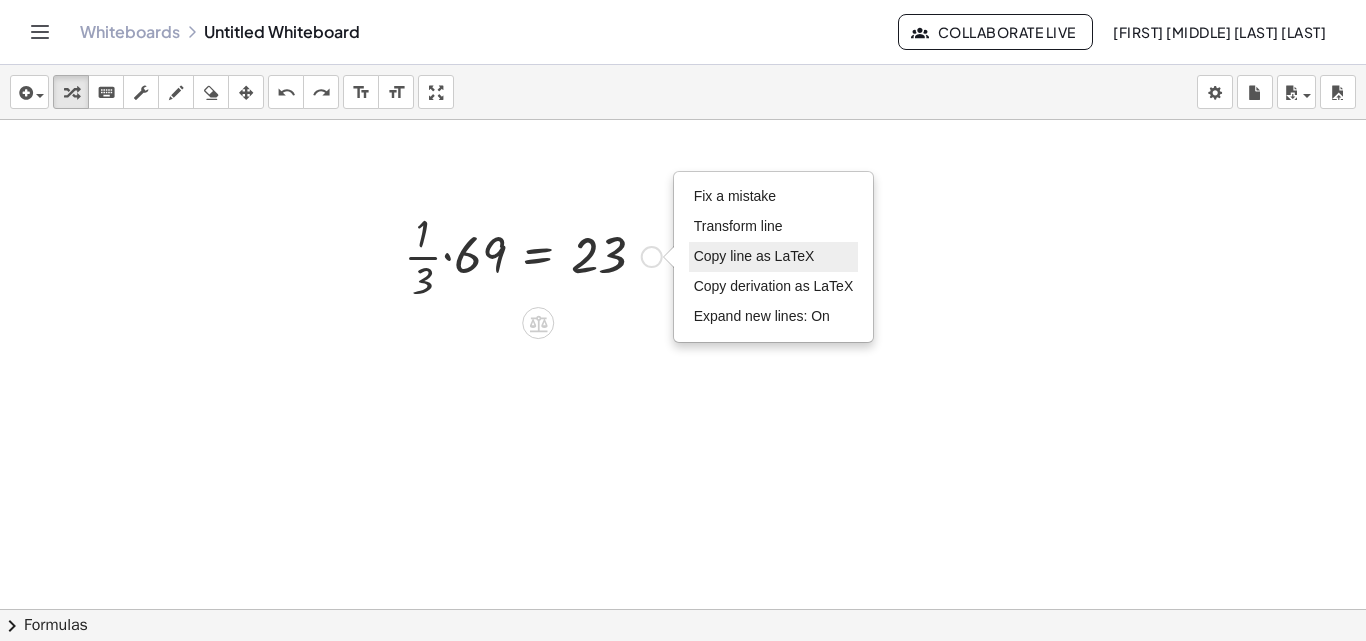 click on "Copy line as LaTeX" at bounding box center (754, 256) 